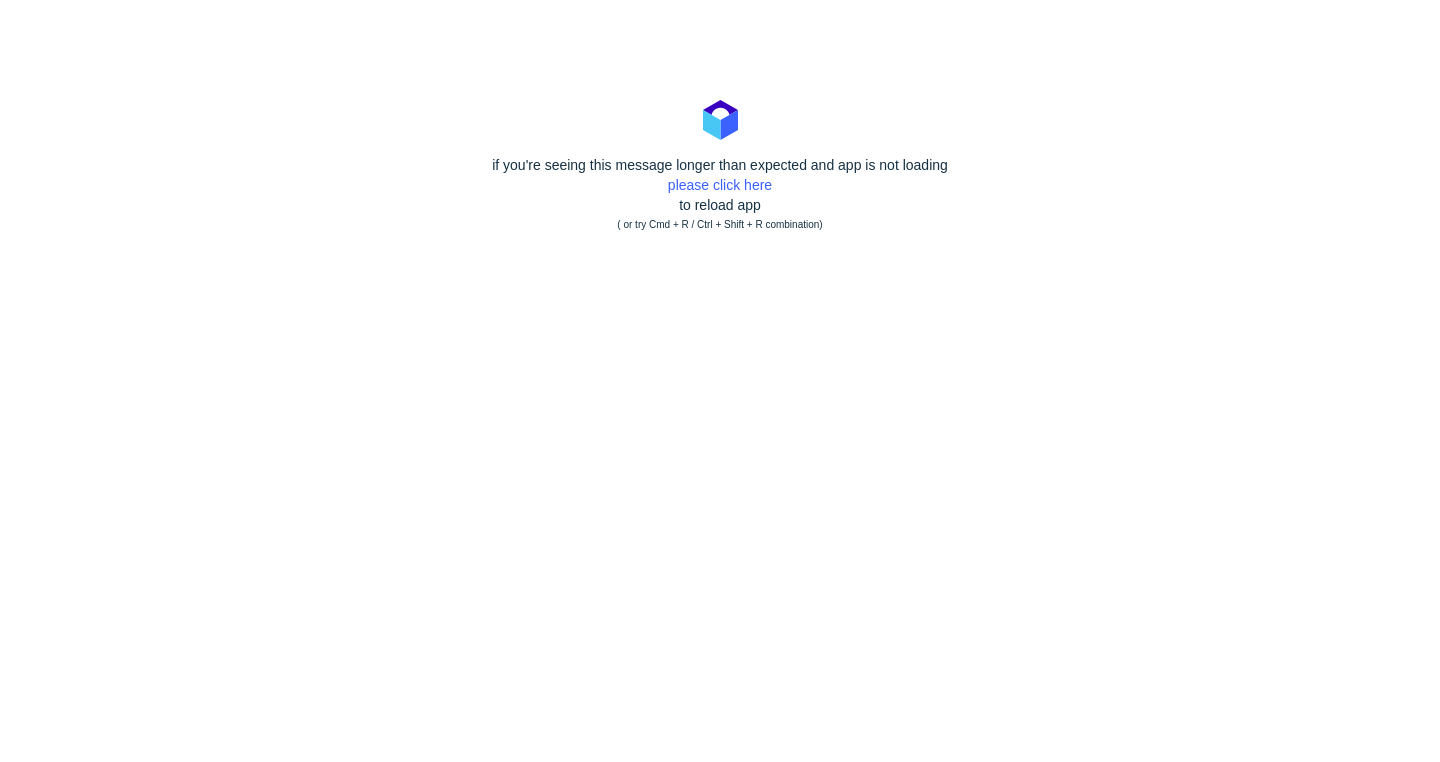 scroll, scrollTop: 0, scrollLeft: 0, axis: both 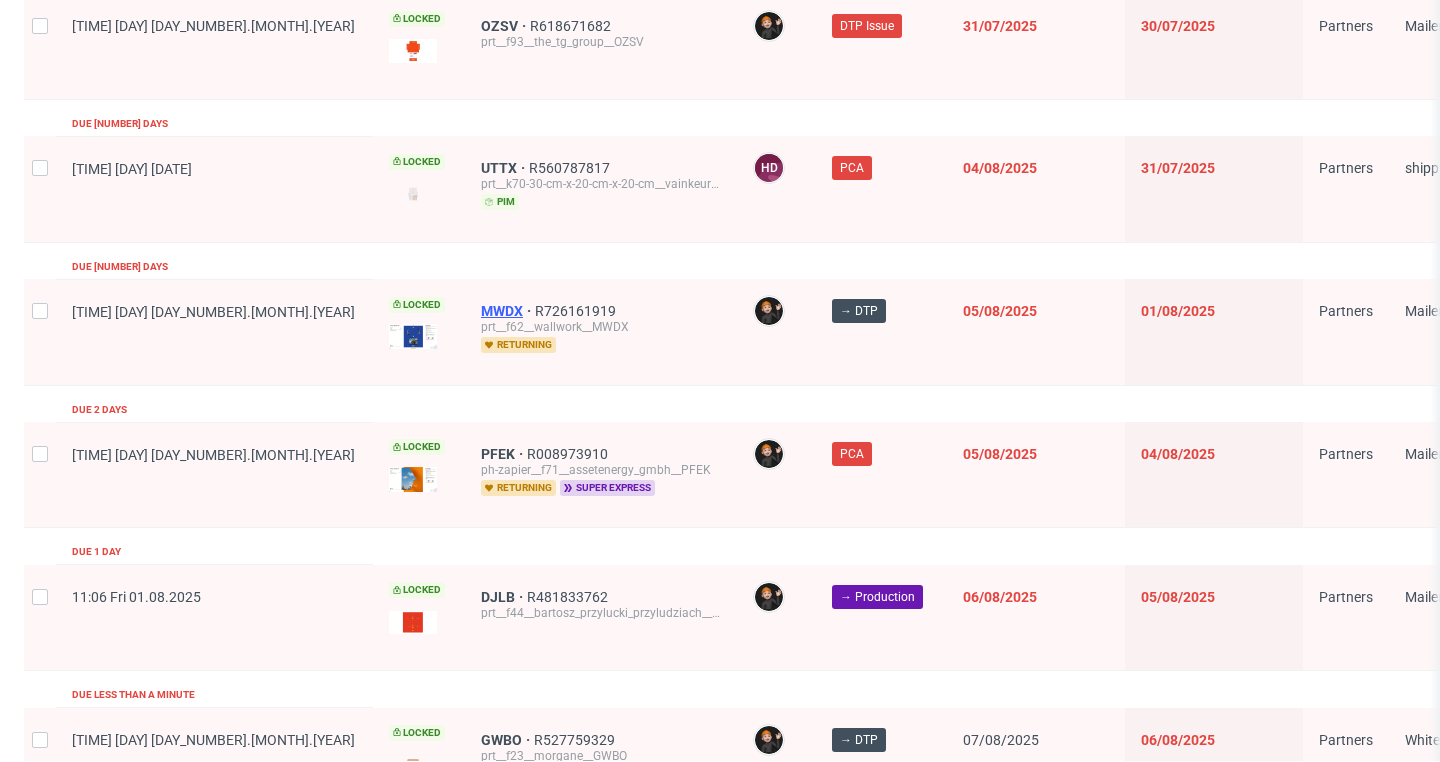 click on "MWDX" at bounding box center (508, 311) 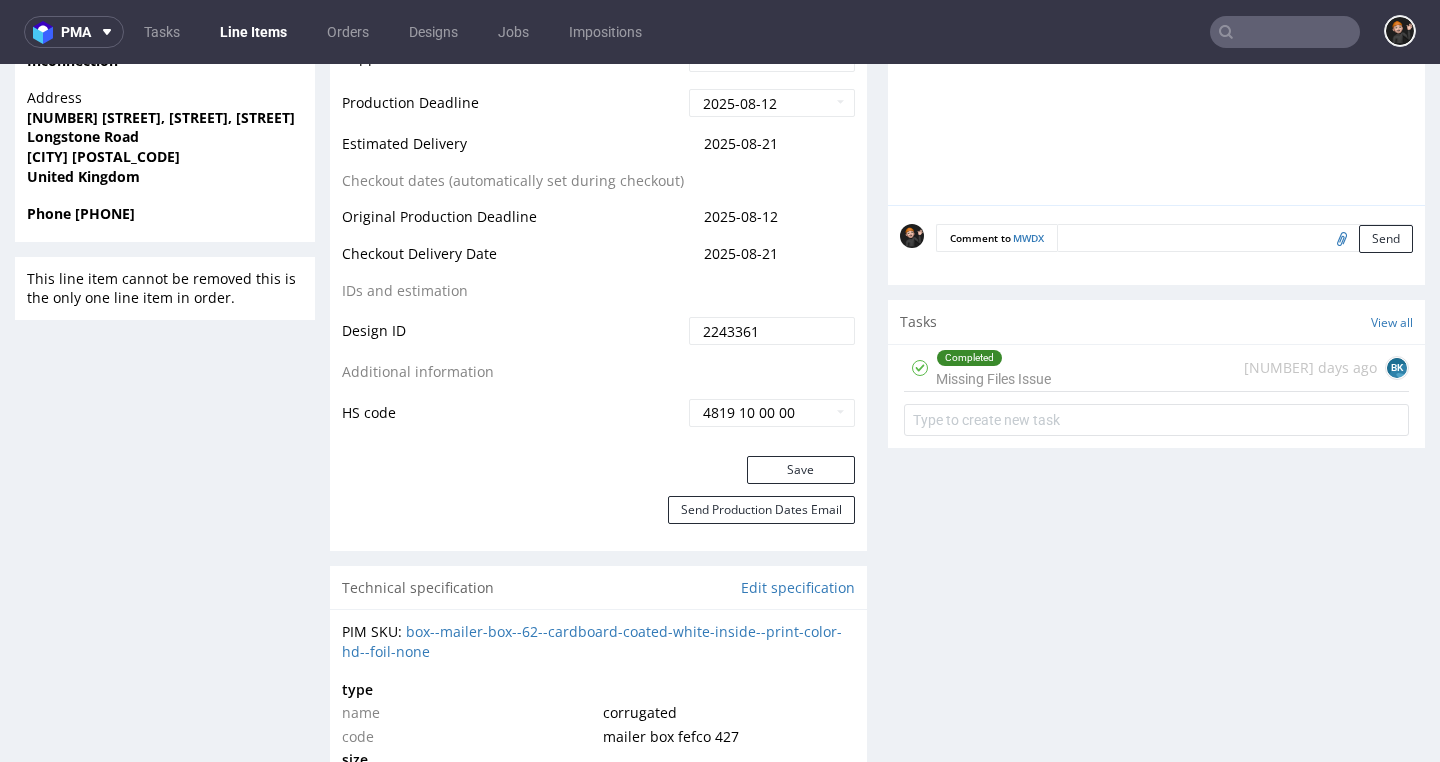 scroll, scrollTop: 933, scrollLeft: 0, axis: vertical 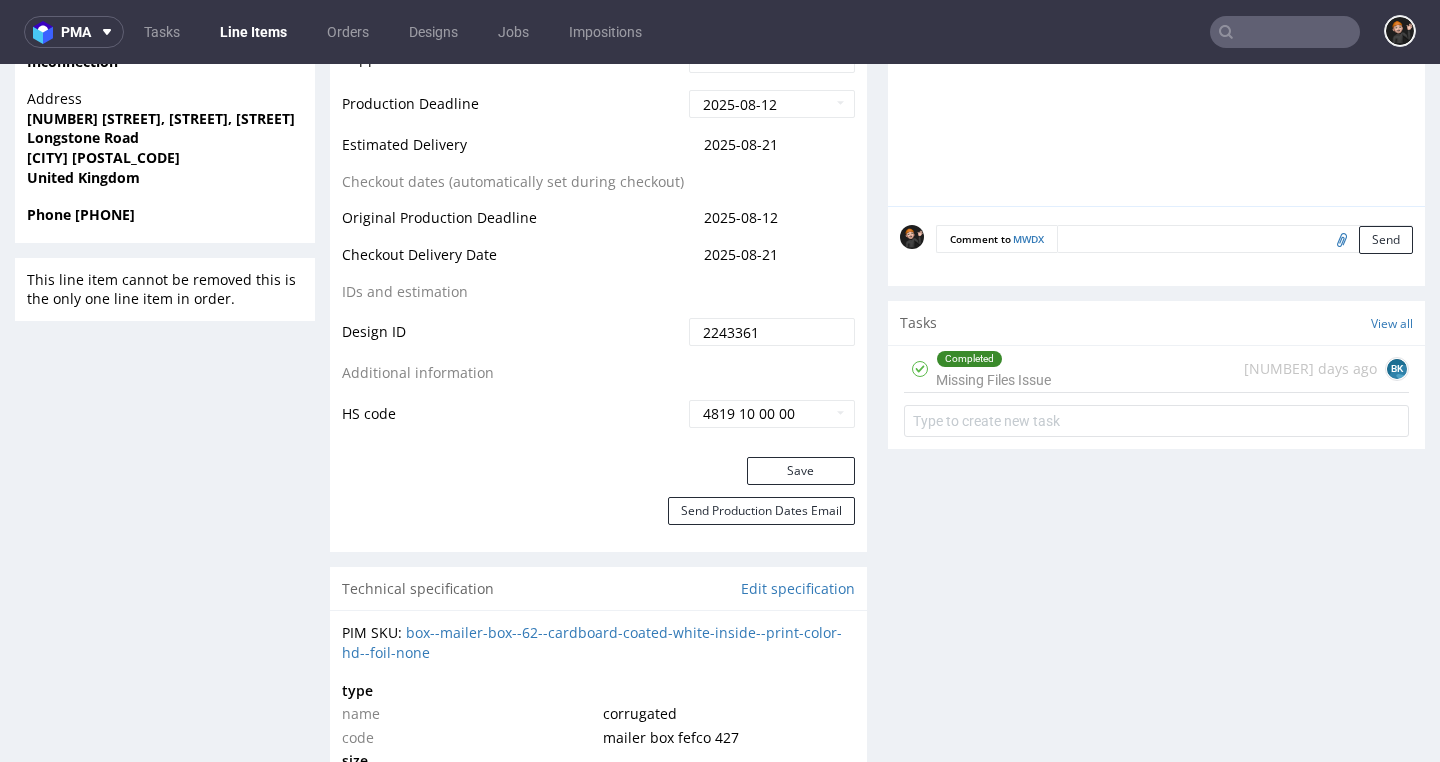 drag, startPoint x: 1043, startPoint y: 353, endPoint x: 1043, endPoint y: 417, distance: 64 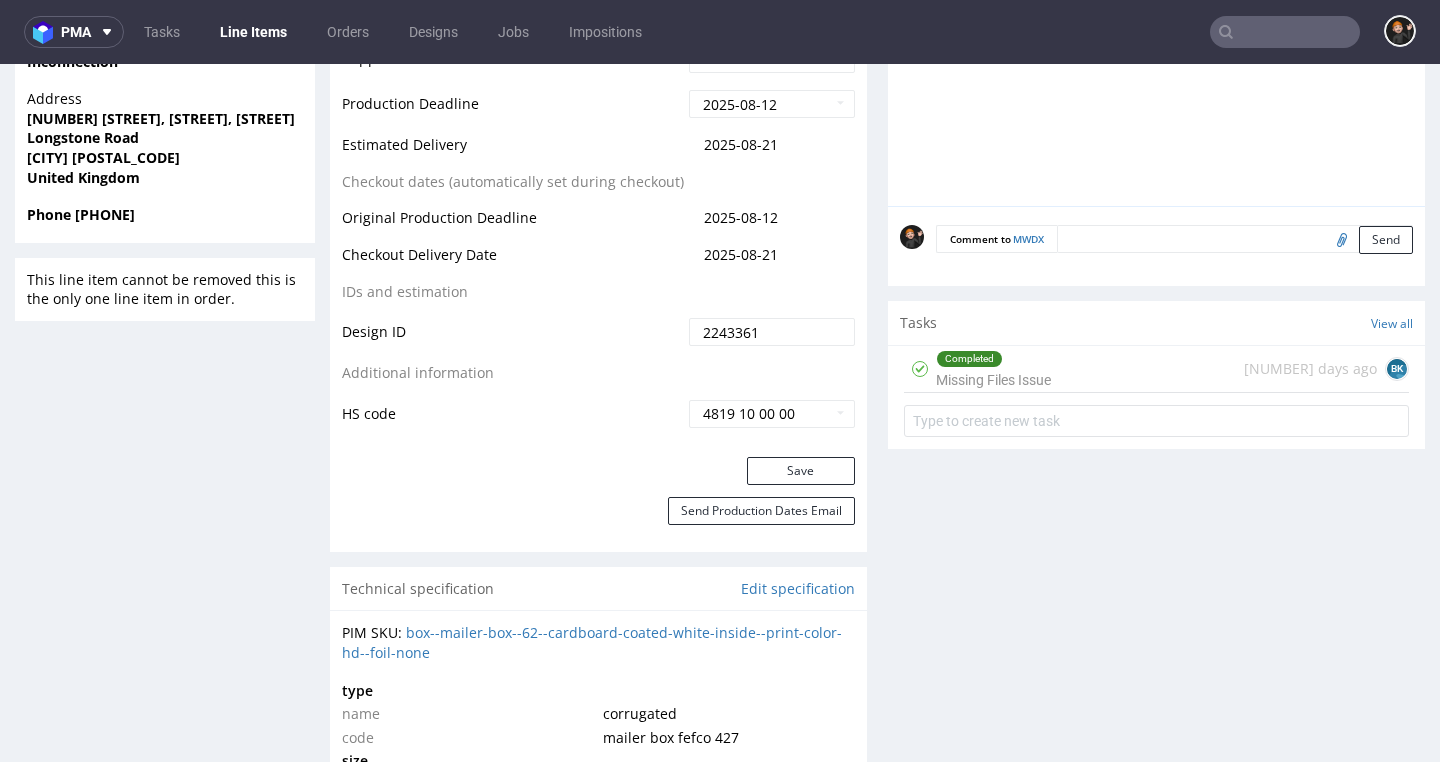 click on "Completed" at bounding box center (993, 359) 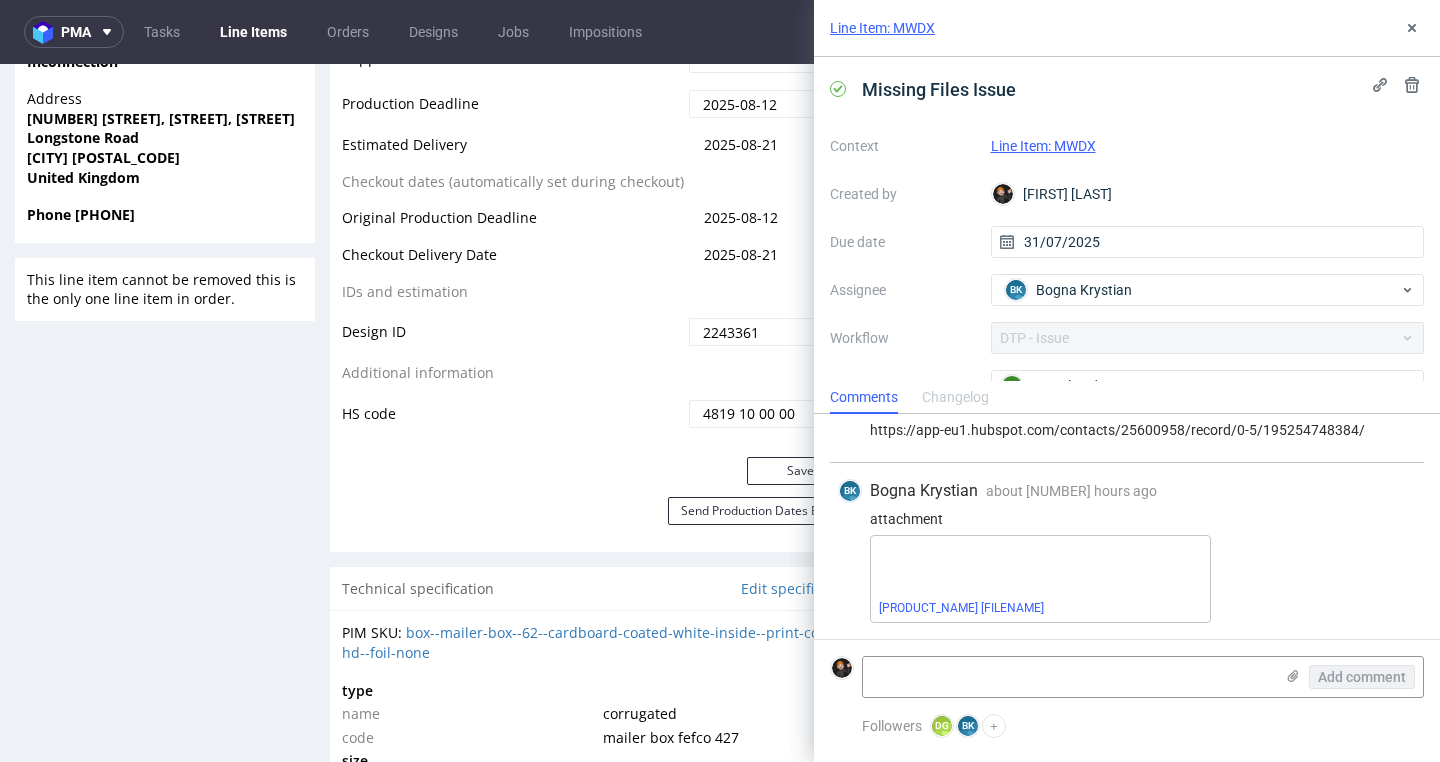 scroll, scrollTop: 40, scrollLeft: 0, axis: vertical 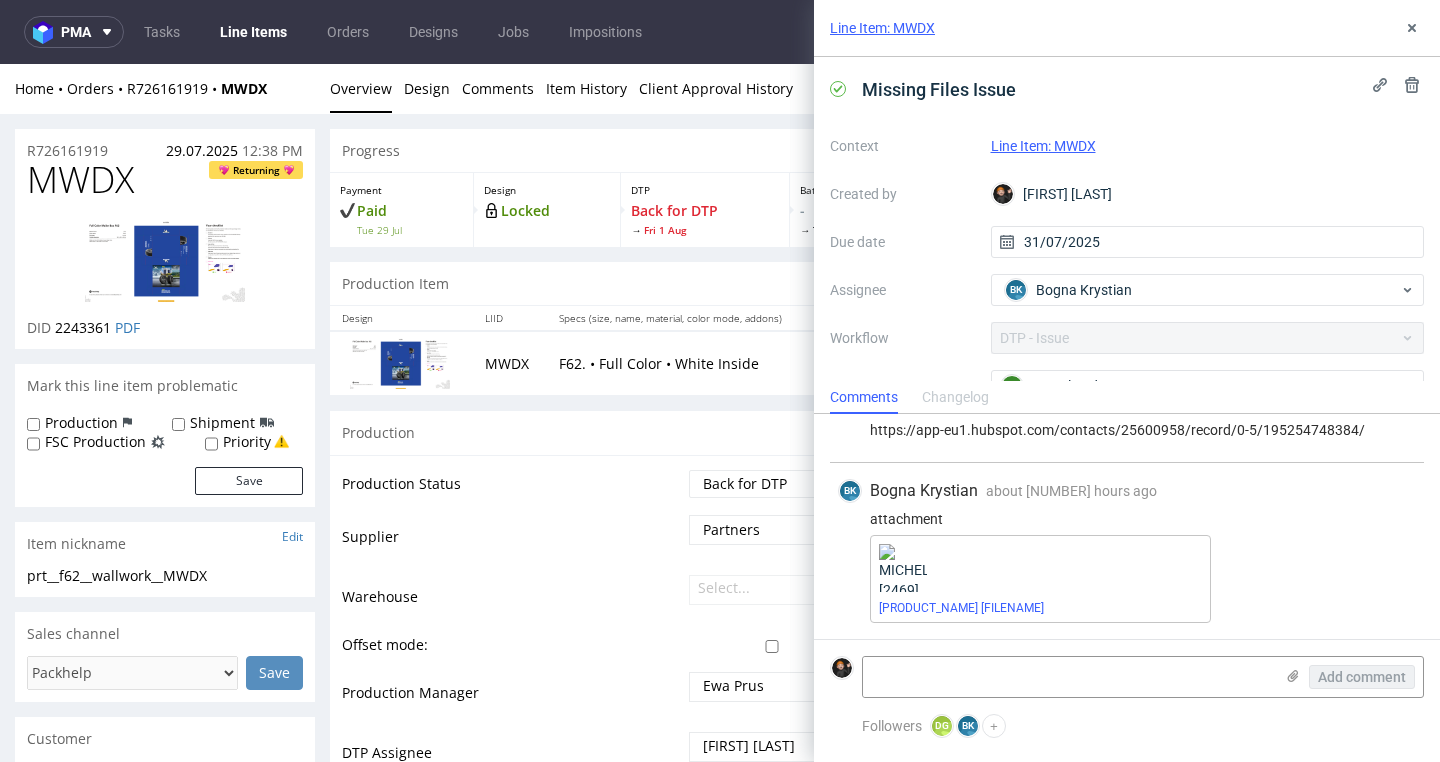 click on "MWDX" at bounding box center (80, 180) 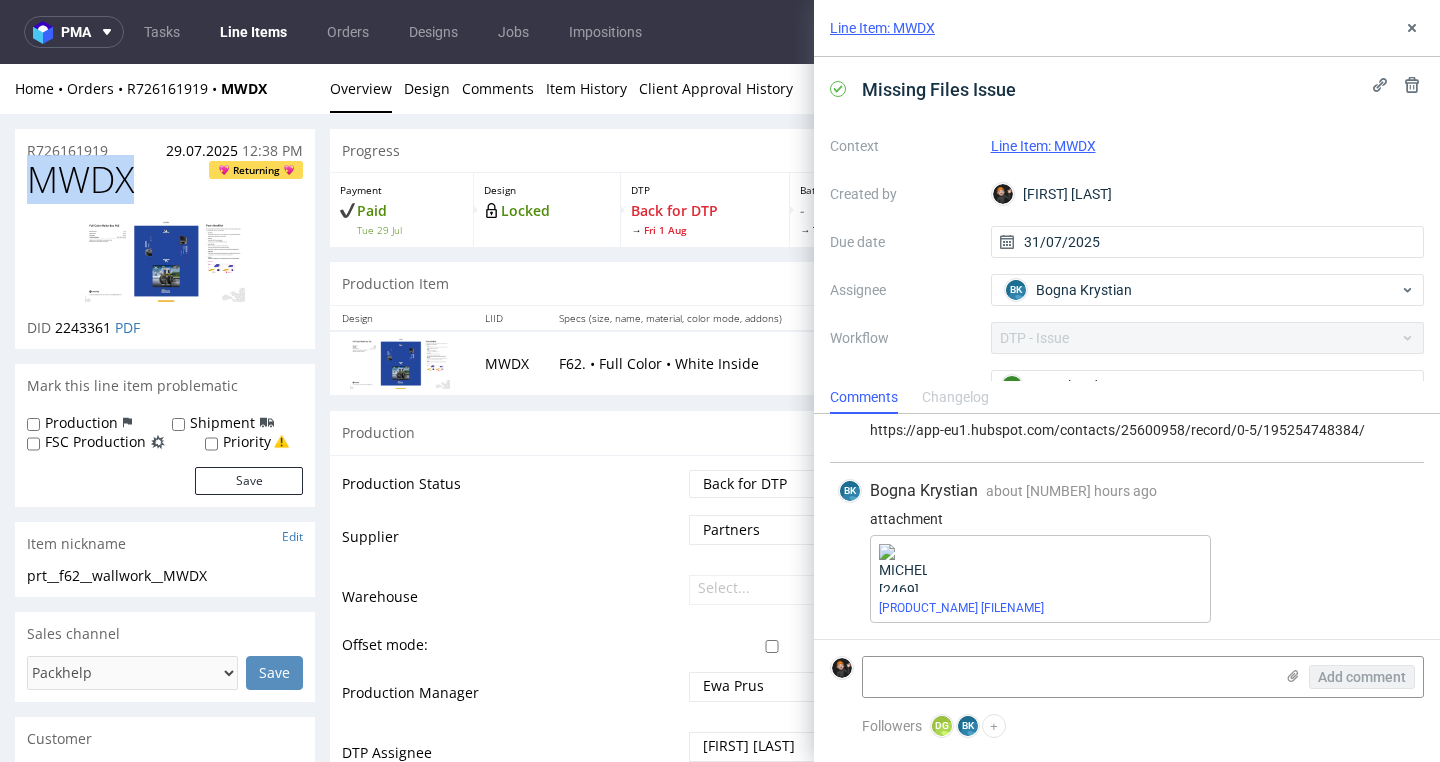 click on "MWDX" at bounding box center (80, 180) 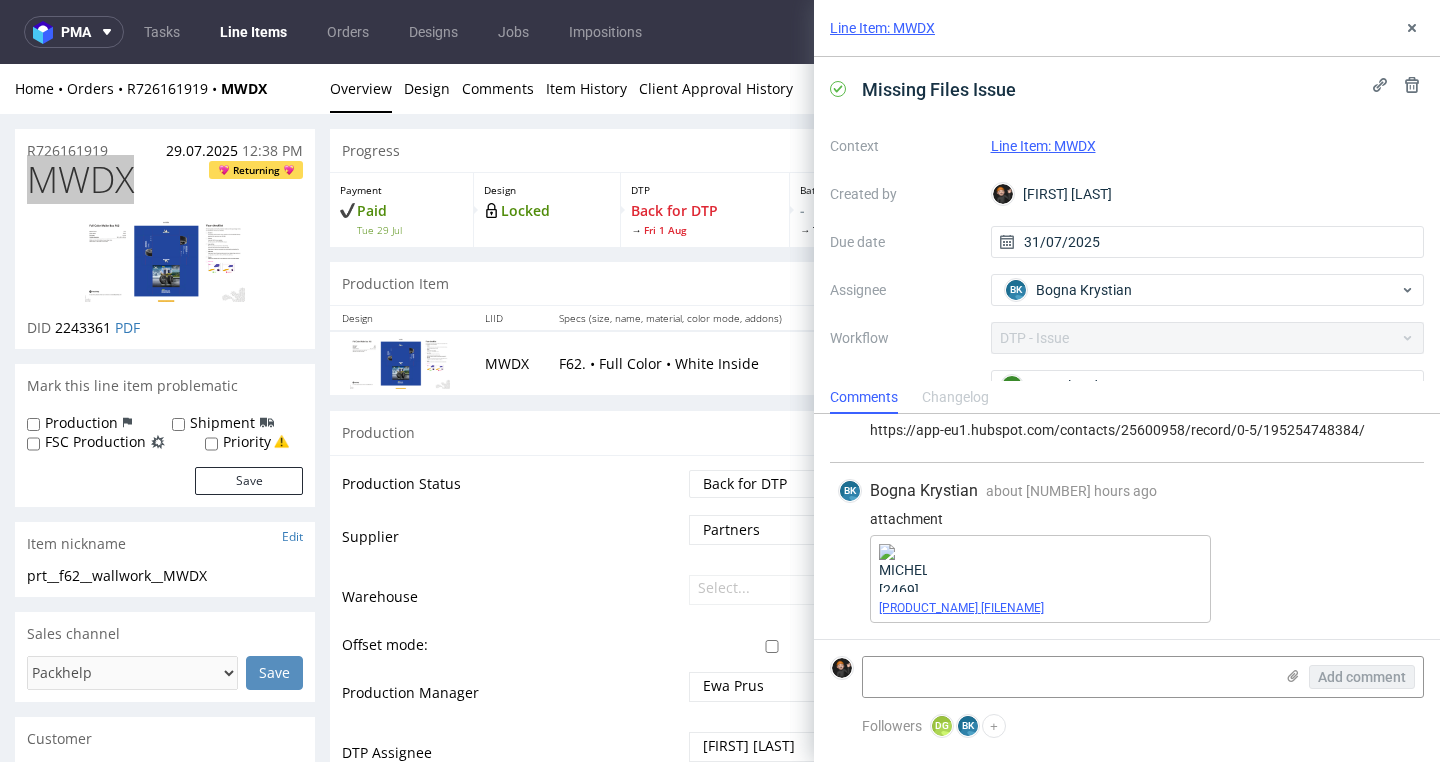 click on "[PRODUCT_NAME] [FILENAME]" at bounding box center [961, 608] 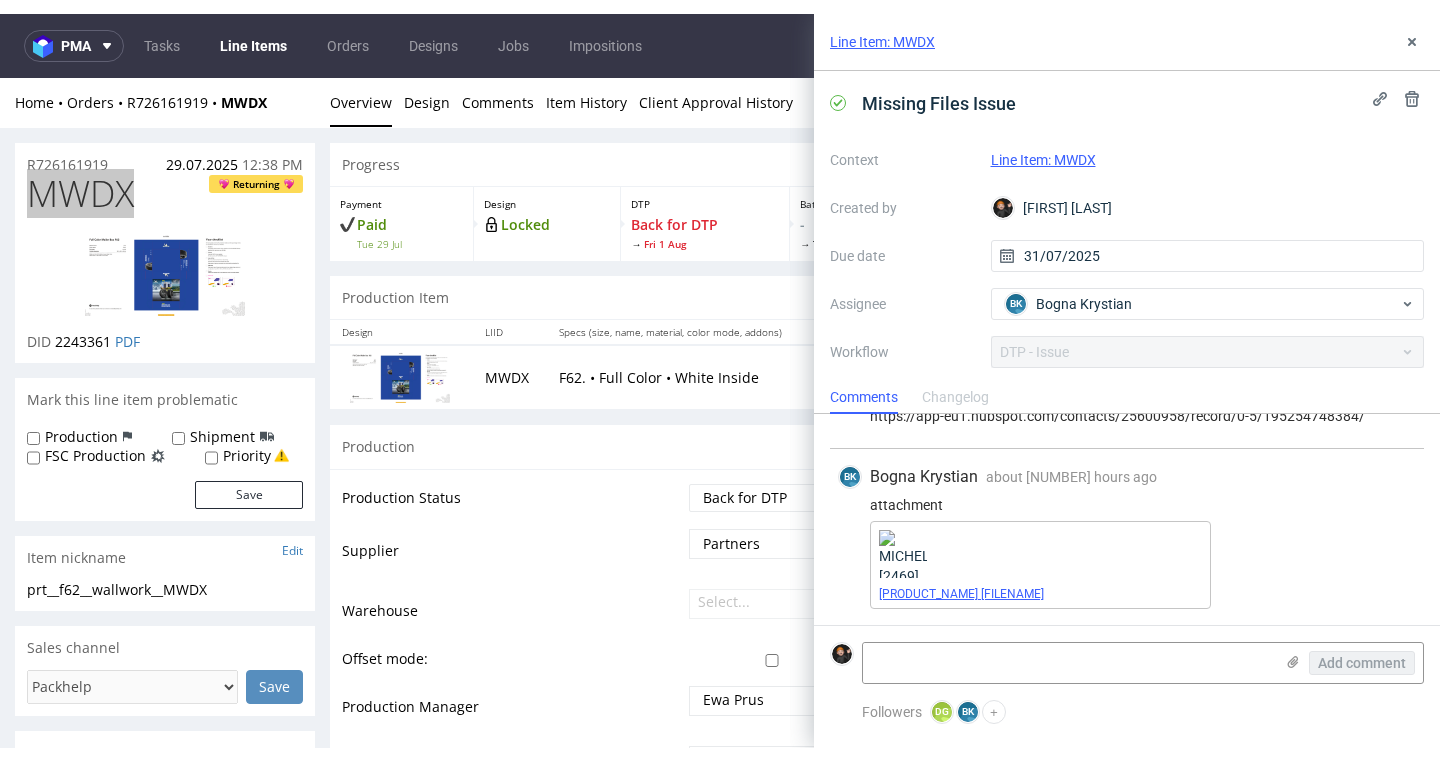 scroll, scrollTop: 54, scrollLeft: 0, axis: vertical 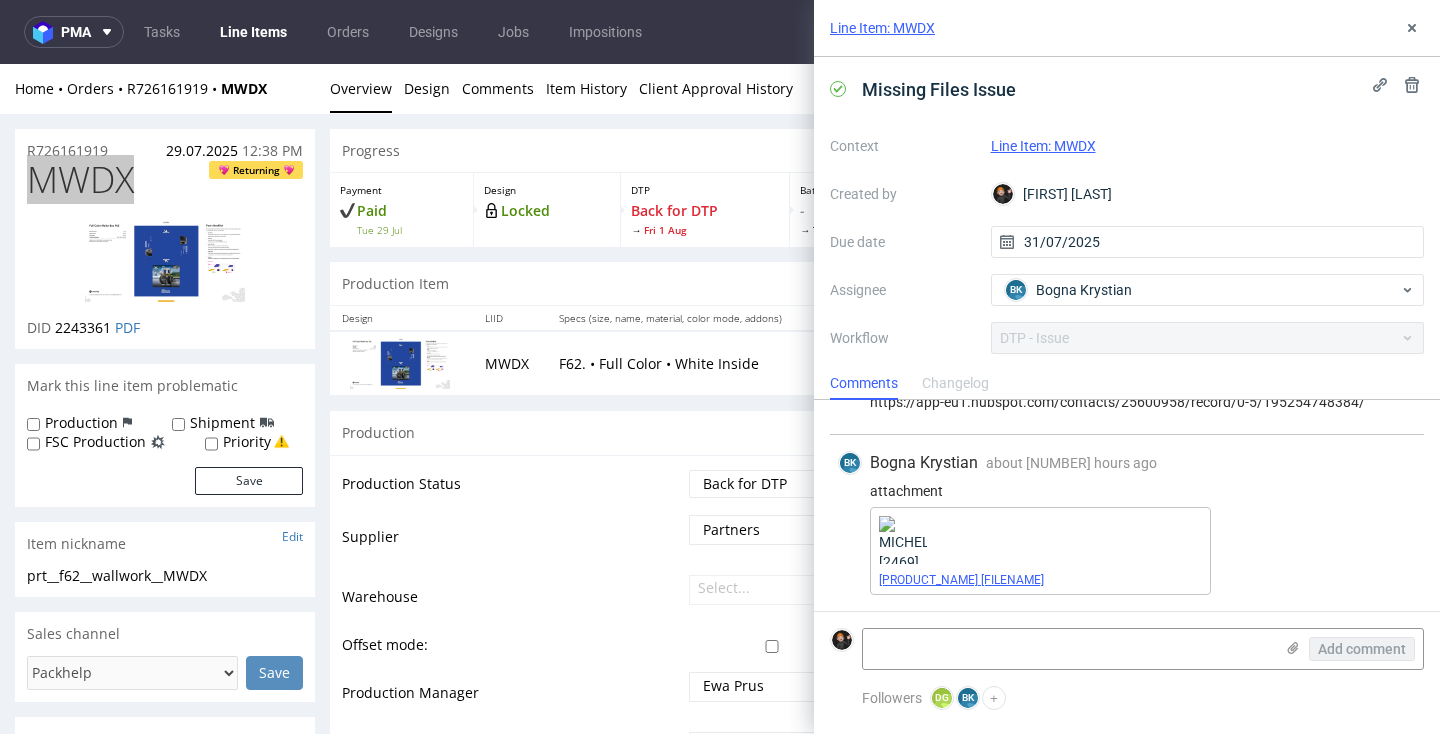 click on "[PRODUCT_NAME] [FILENAME]" at bounding box center (961, 580) 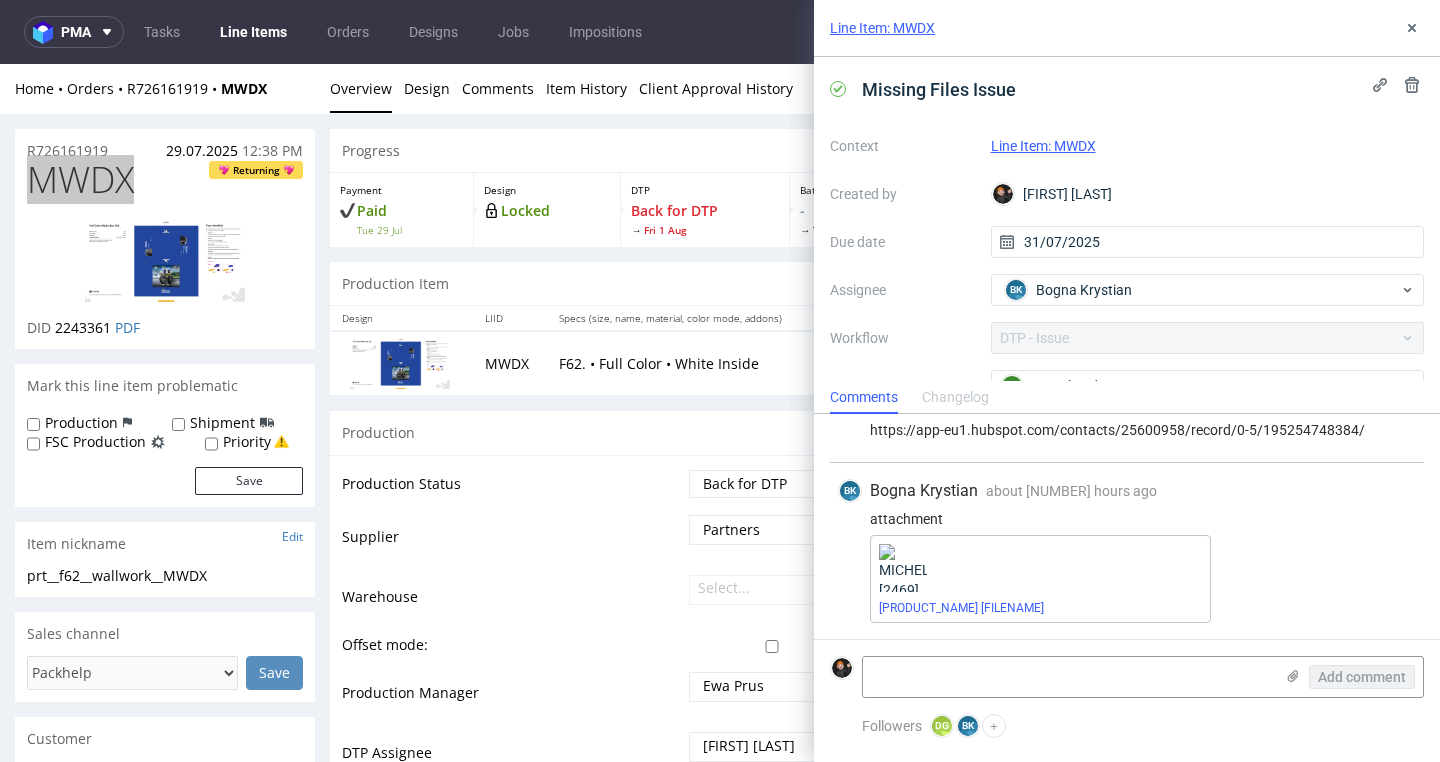scroll, scrollTop: 40, scrollLeft: 0, axis: vertical 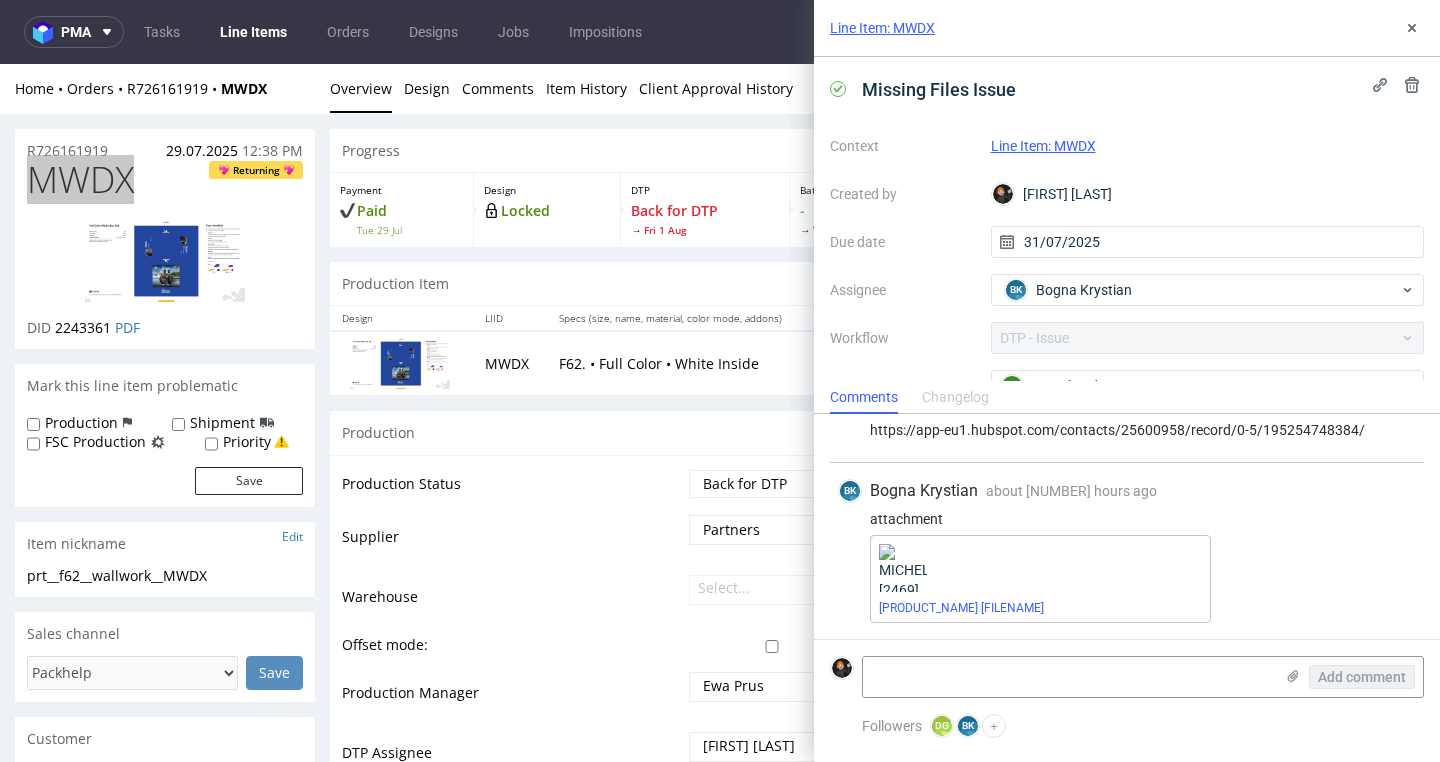 click on "[PRODUCT_NAME] [FILENAME]" at bounding box center (1040, 579) 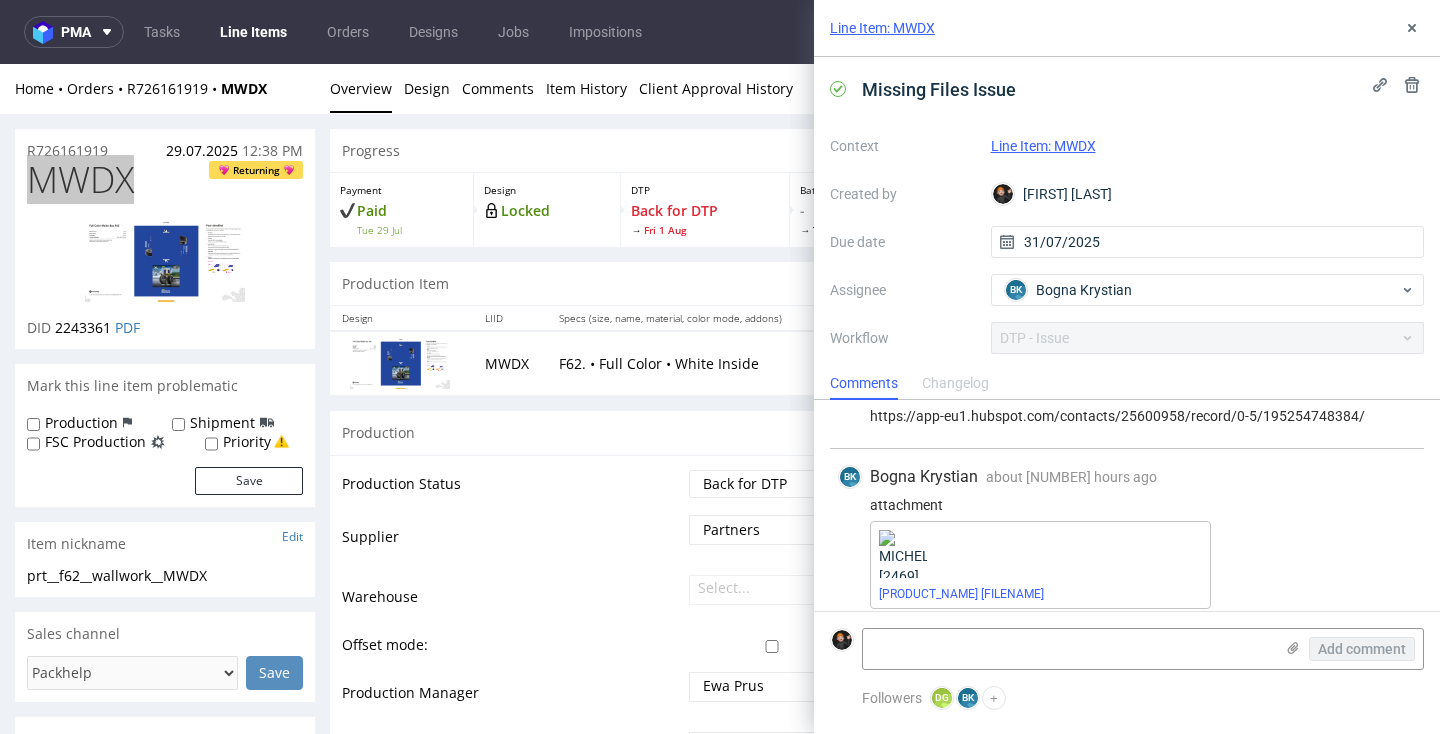 scroll, scrollTop: 0, scrollLeft: 0, axis: both 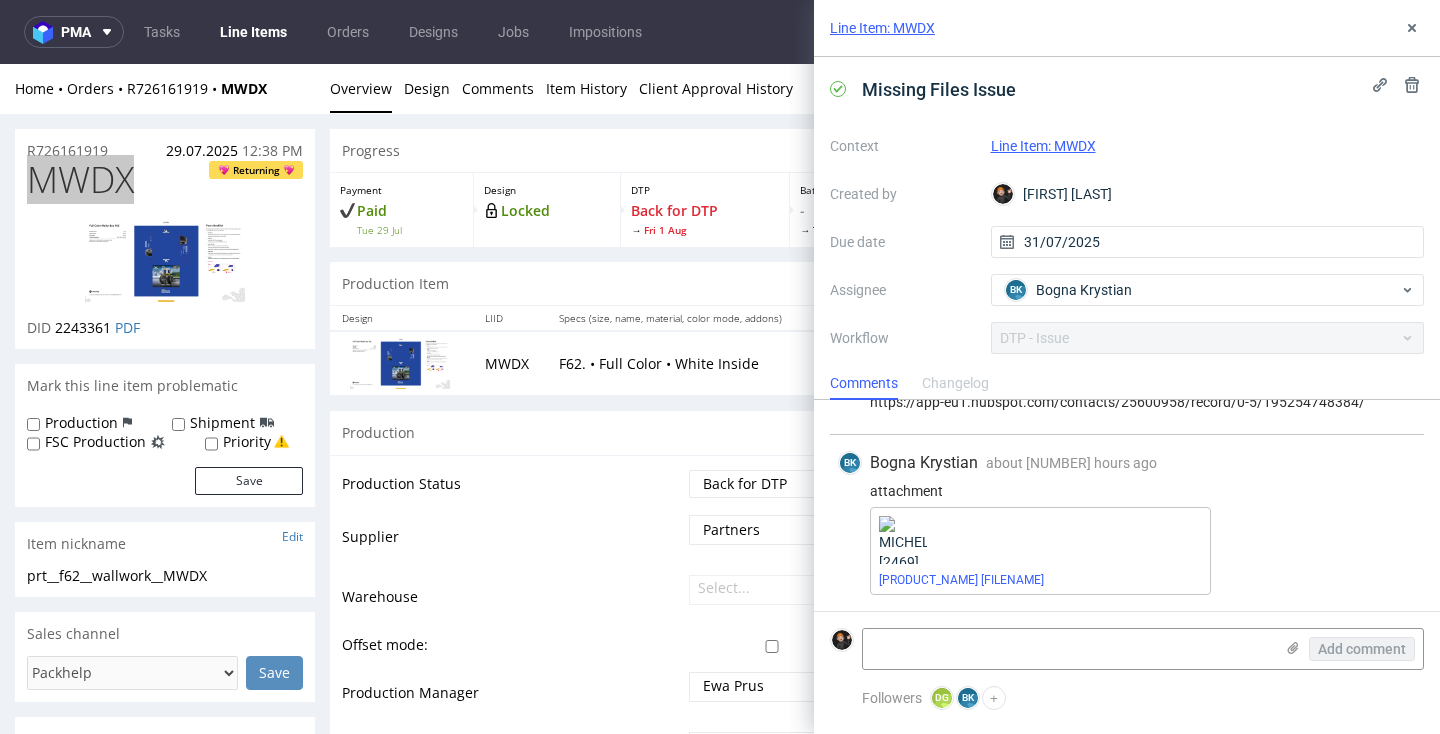 click on "Line Item: MWDX Missing Files Issue Context Line Item: MWDX Created by [FIRST] [LAST] Due date [DAY]/[MONTH]/[YEAR] Assignee BK Bogna Krystian Workflow DTP - Issue Stage Completed Description Praca zawiera nieosadzone bitmapy:
4w-1703_3528700995688_tire_michelin_crossclimate-3-sport_295-slash-35-r21-107y-xl_a_main_12-170.png
4w-1598_3528706316982_tire_michelin_crossclimate-3_225-slash-55-r18-102v-xl_a_main_12-170.png
4w-1703_3528700995688_tire_michelin_crossclimate-3-sport_295-slash-35-r21-107y-xl_a_main_12-170.png
4w-1598_3528706693472_tire_michelin_crossclimate-3_225-slash-45-r17-94y-xl_a_main_2-55_nopad.png
4w-1703_tire_michelin_crossclimate-3-sport_en_landscape-background_nosignature_landscape.psd
Proszę o kontakt z klientem w celu dosłania brakujących plików. Comments Changelog BK Bogna Krystian 5 days ago 1st Aug 2025, 14:33 https://app-eu1.hubspot.com/contacts/25600958/record/0-5/195254748384/ BK Bogna Krystian about 9 hours ago 6th Aug 2025, 09:15 attachment Add comment Followers DG Dominik Grosicki" at bounding box center (1115, 367) 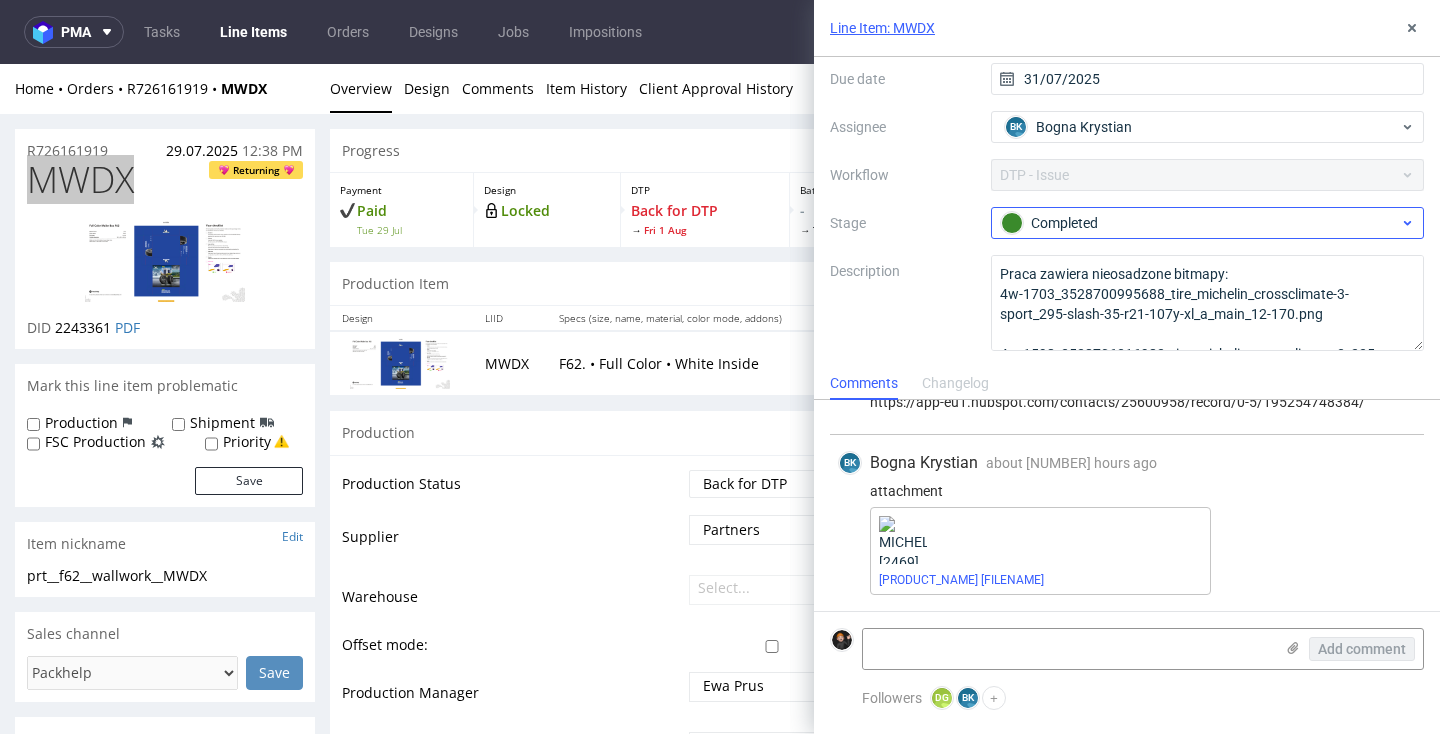 scroll, scrollTop: 163, scrollLeft: 0, axis: vertical 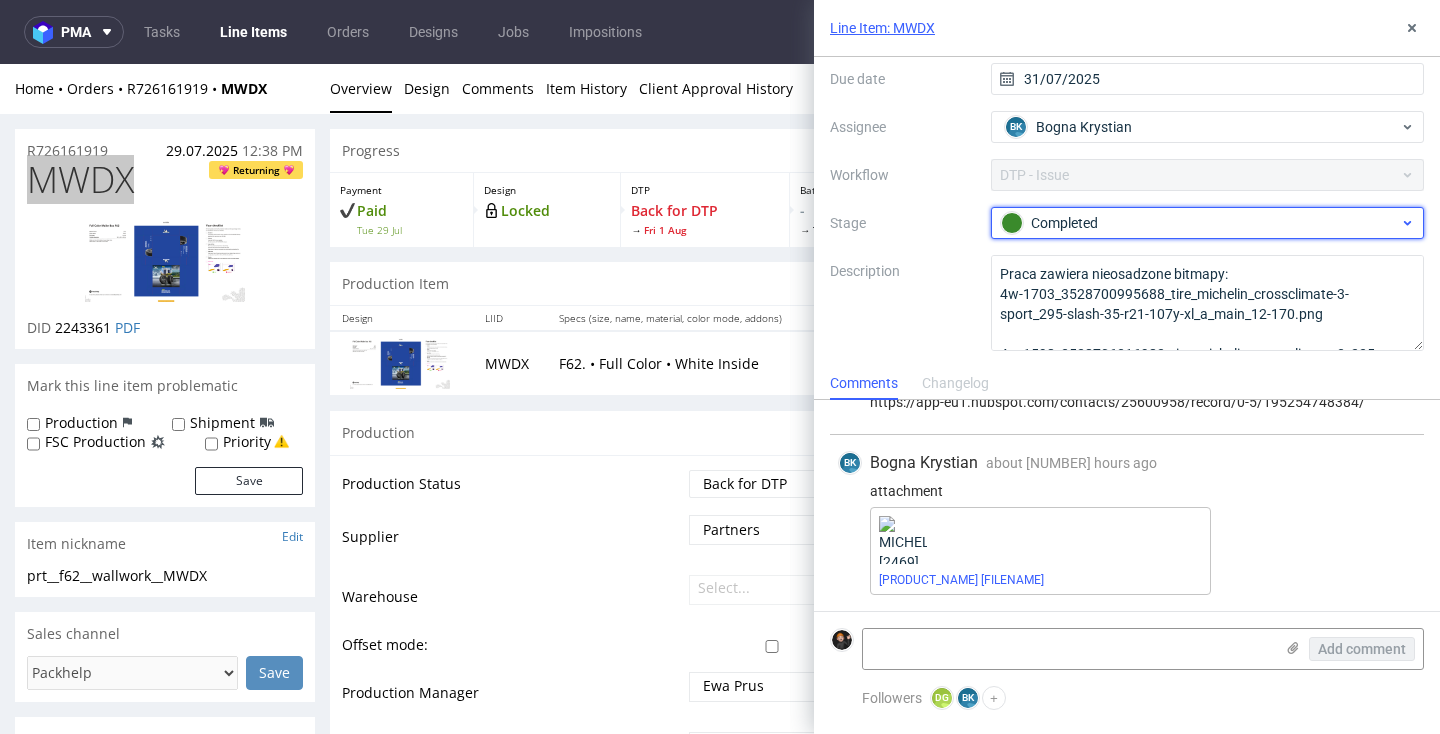 click on "Completed" at bounding box center [1200, 223] 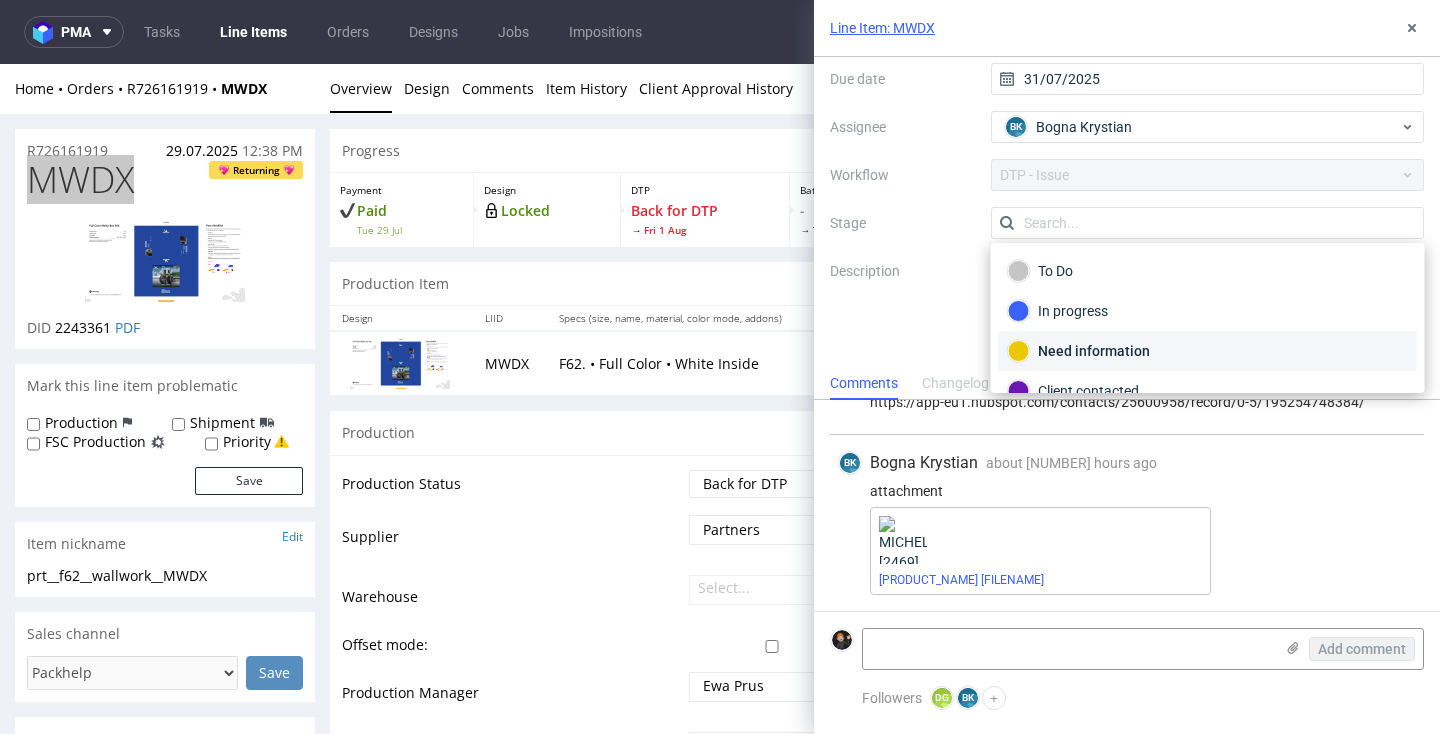 click on "Need information" at bounding box center [1208, 351] 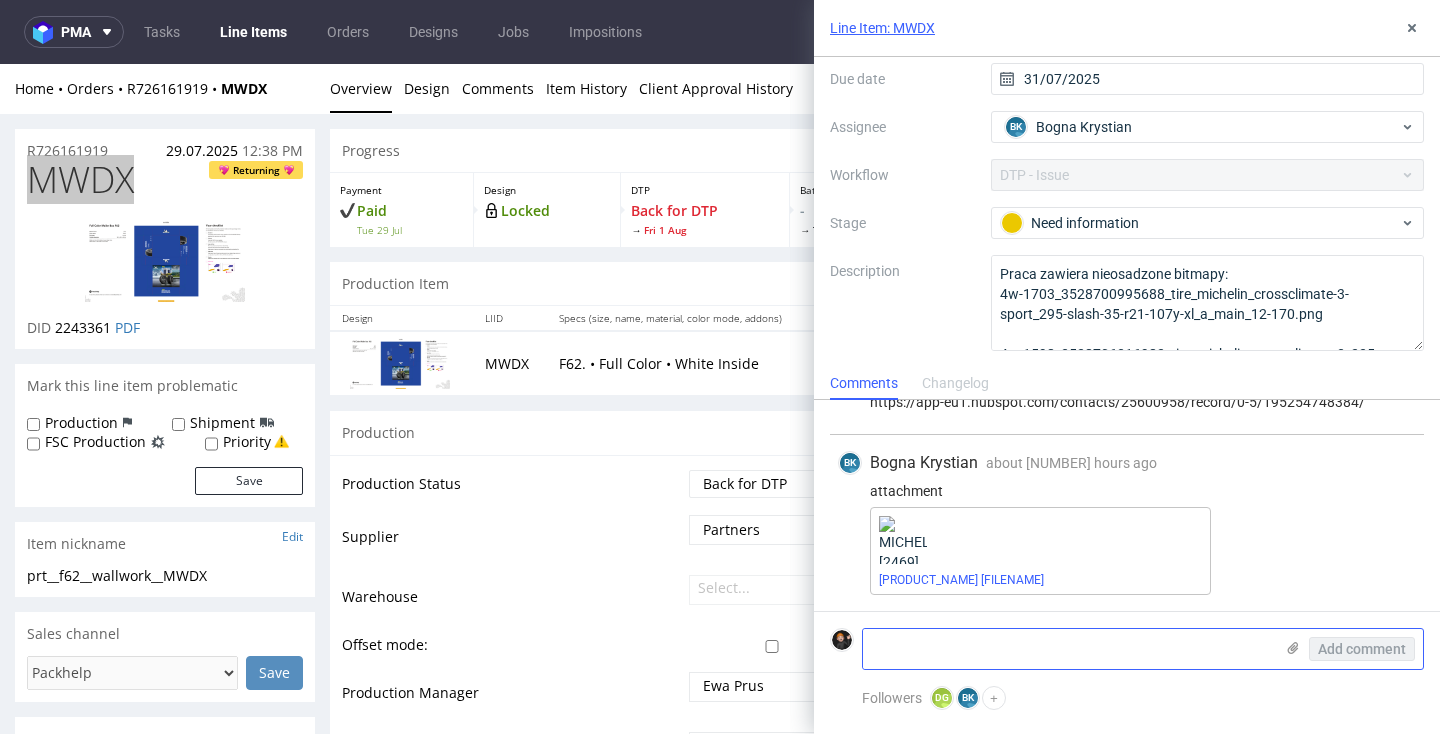 click at bounding box center (1068, 649) 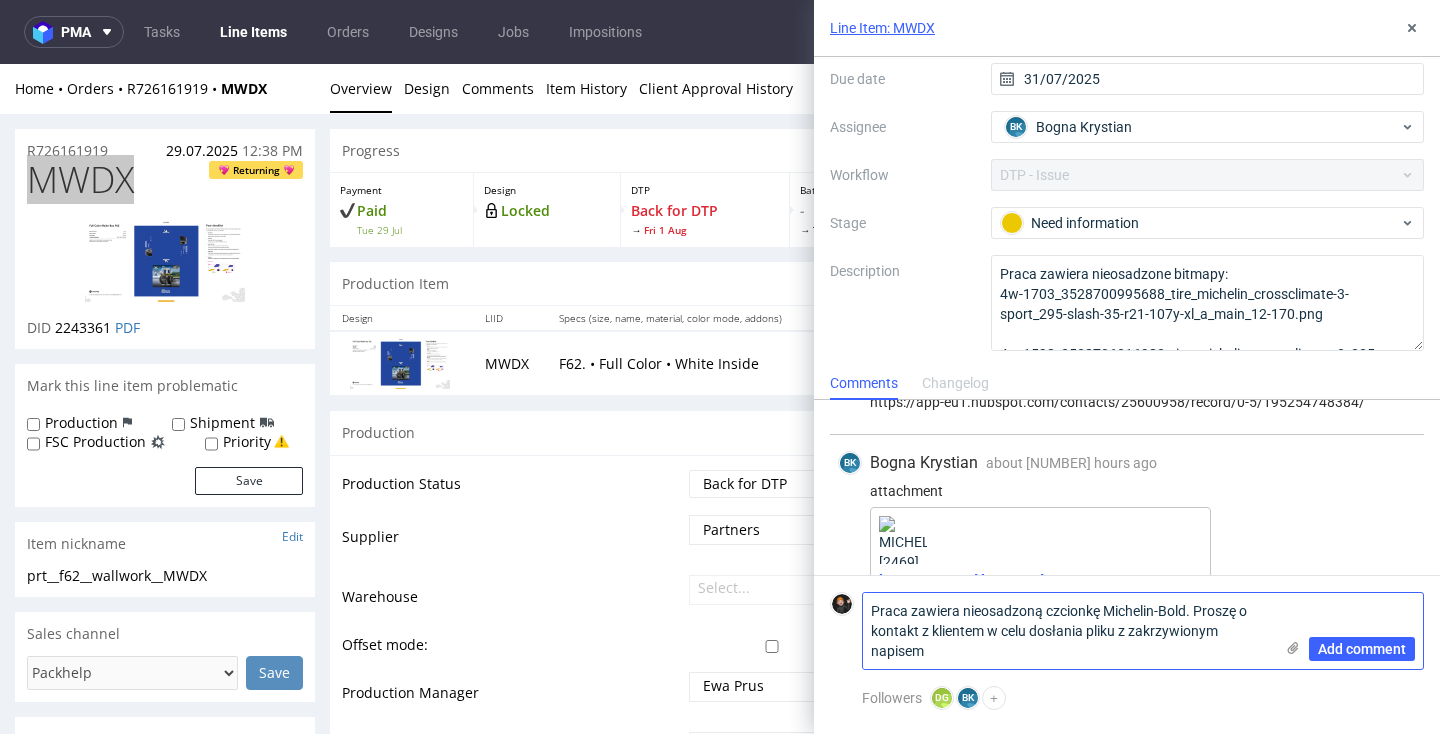 scroll, scrollTop: 0, scrollLeft: 0, axis: both 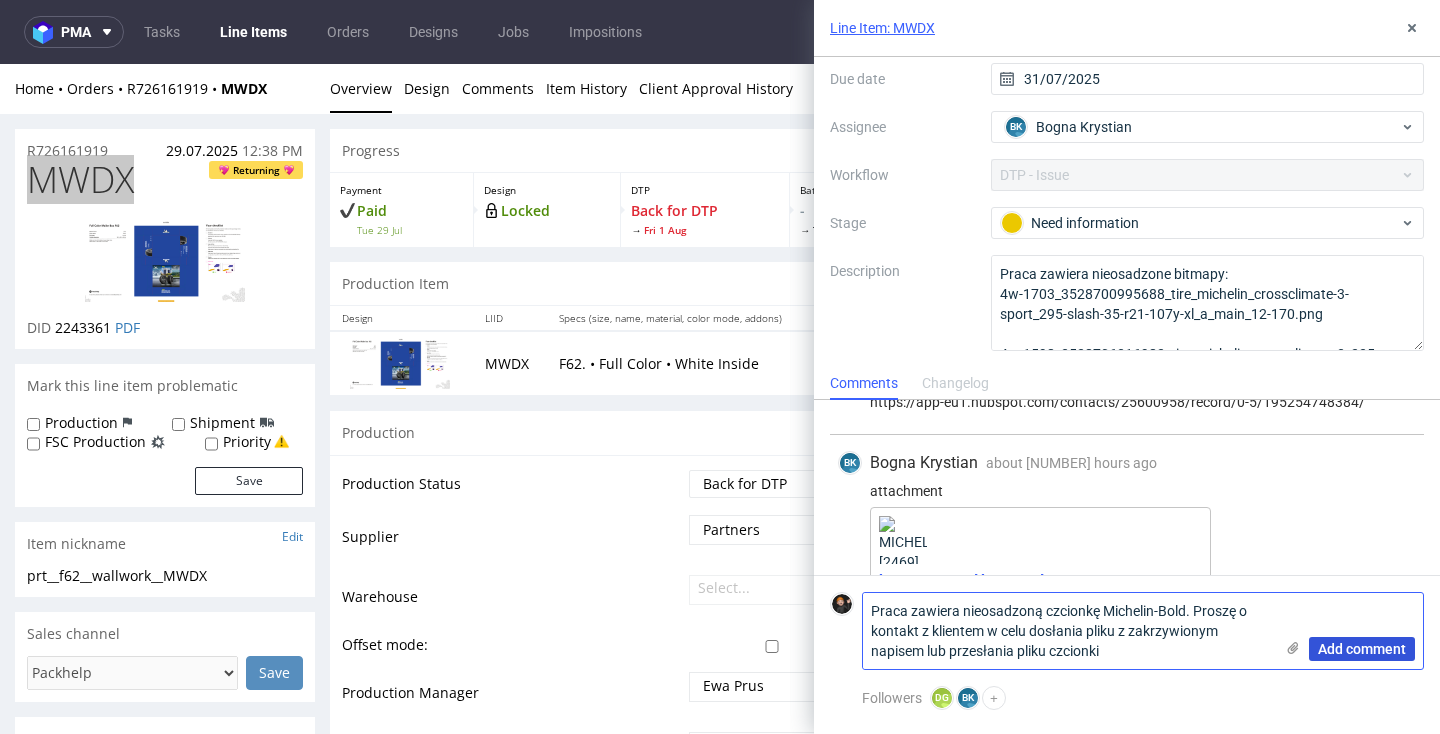 type on "Praca zawiera nieosadzoną czcionkę Michelin-Bold. Proszę o kontakt z klientem w celu dosłania pliku z zakrzywionym napisem lub przesłania pliku czcionki" 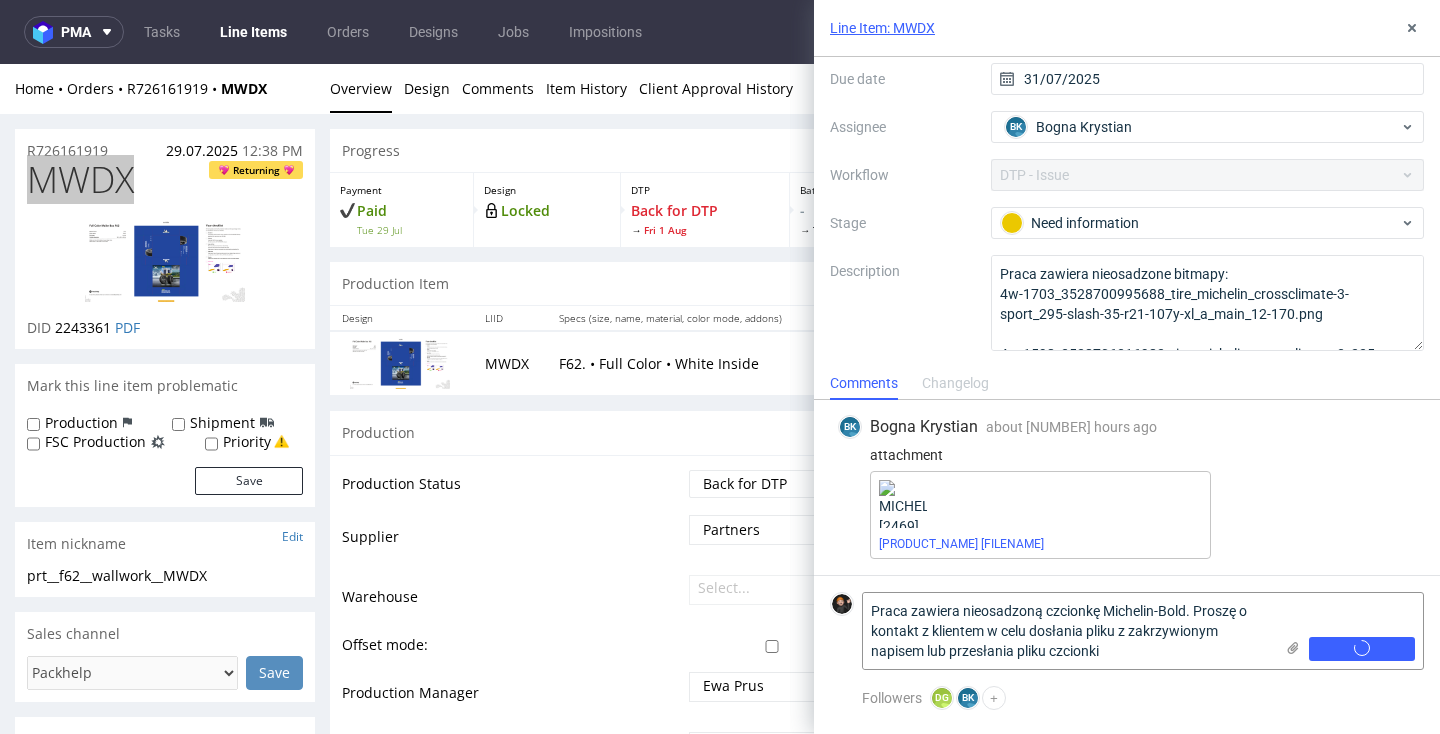 type 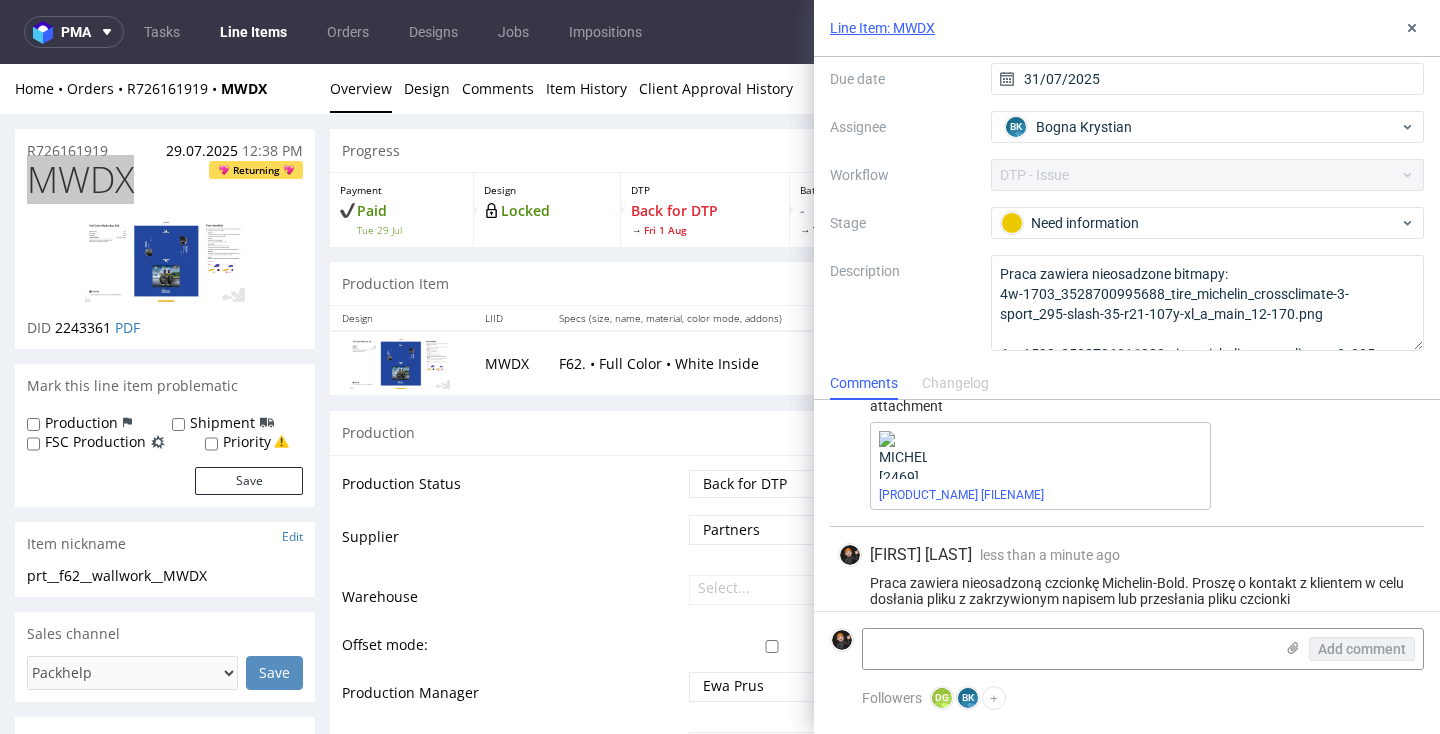 scroll, scrollTop: 159, scrollLeft: 0, axis: vertical 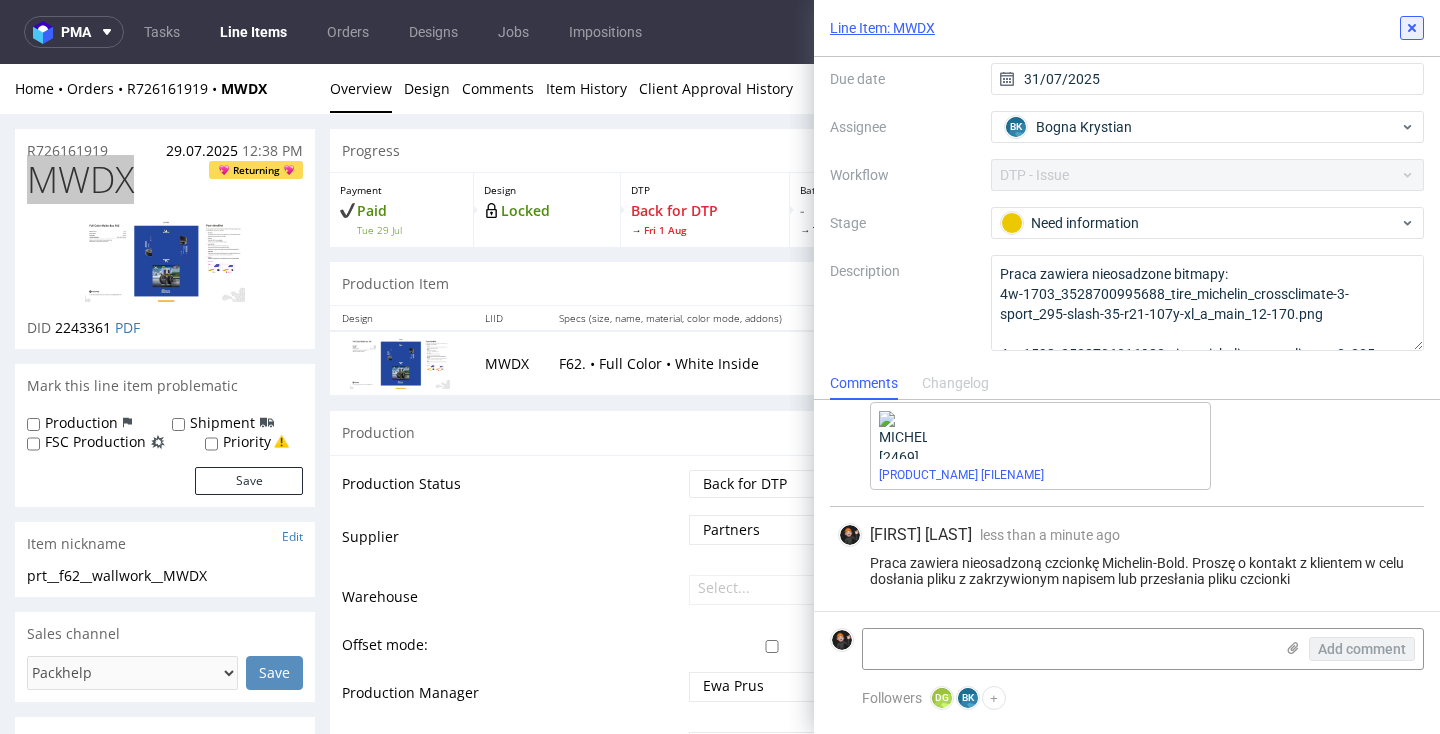 click 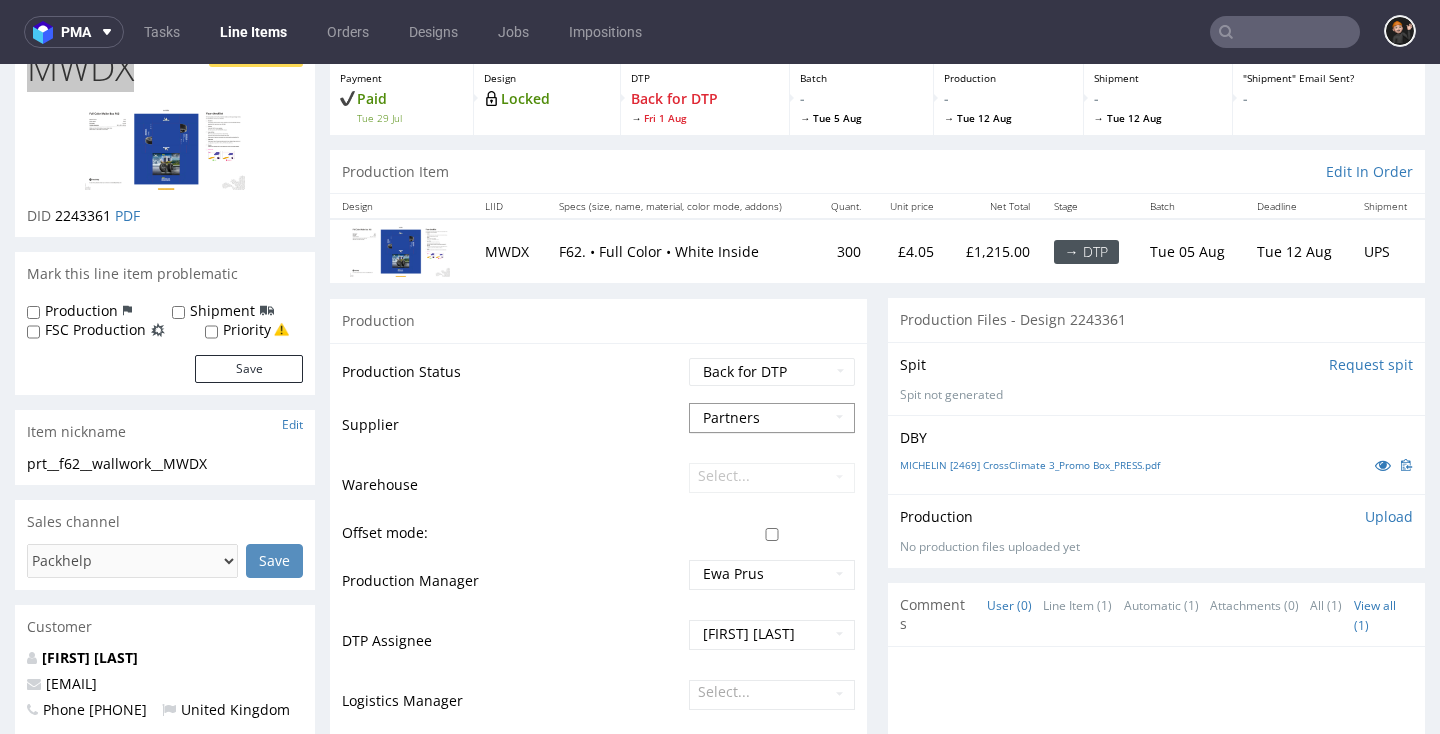 scroll, scrollTop: 144, scrollLeft: 0, axis: vertical 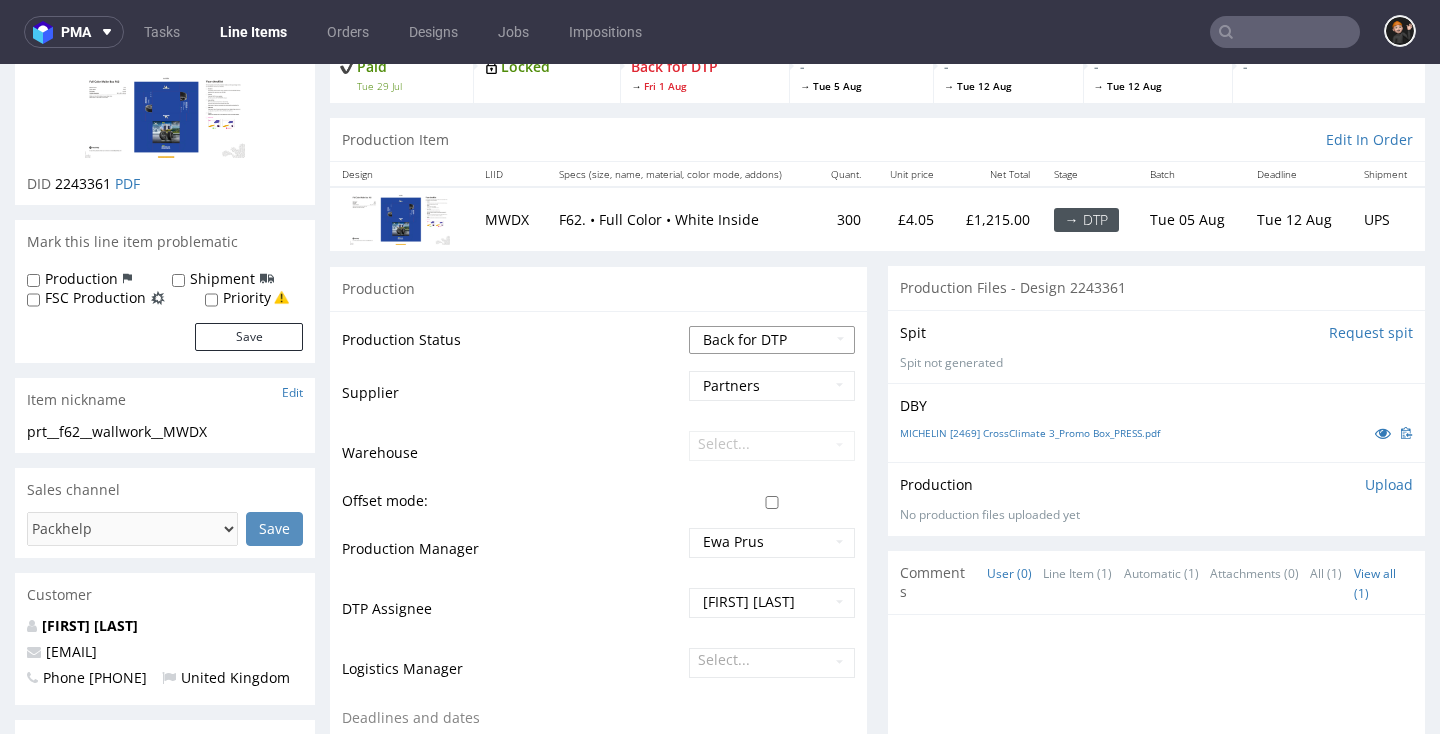 select on "dtp_issue" 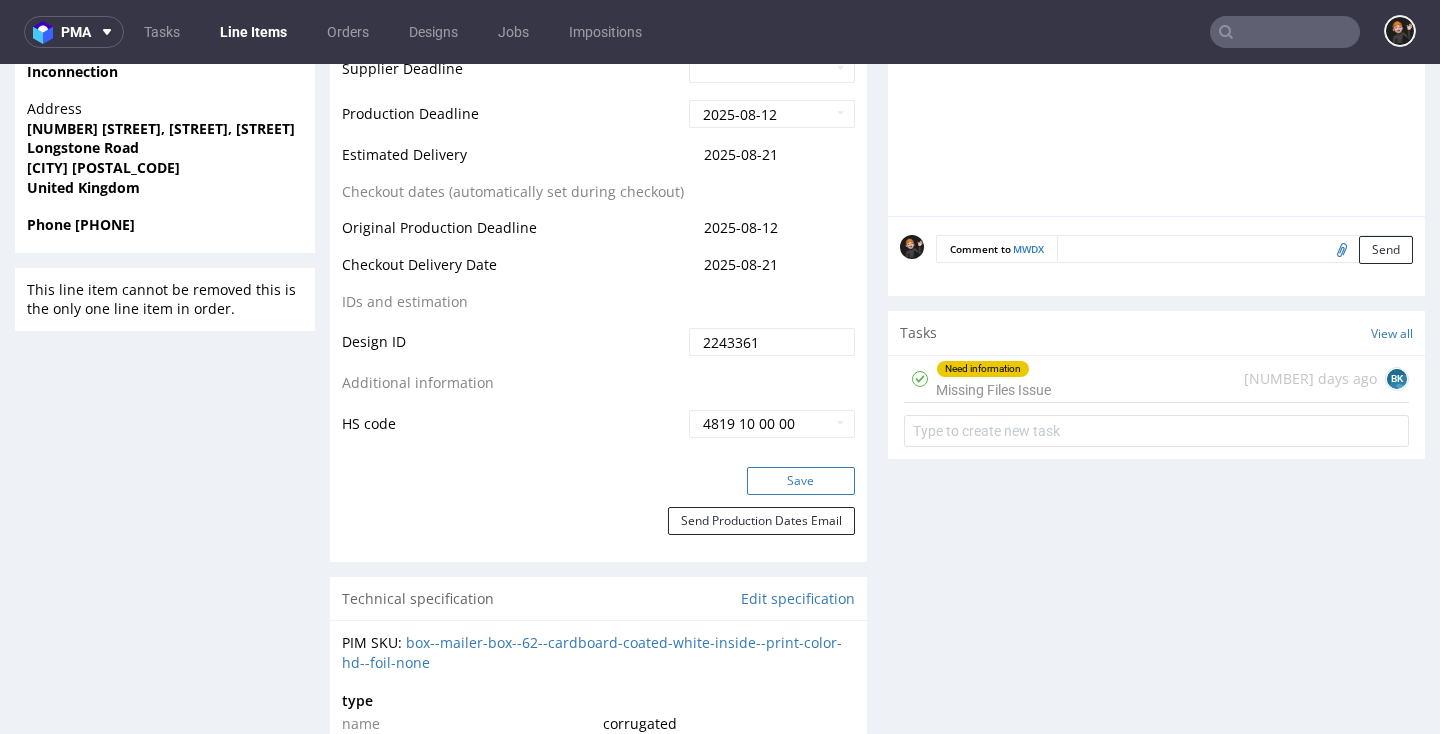 click on "Save" at bounding box center [801, 481] 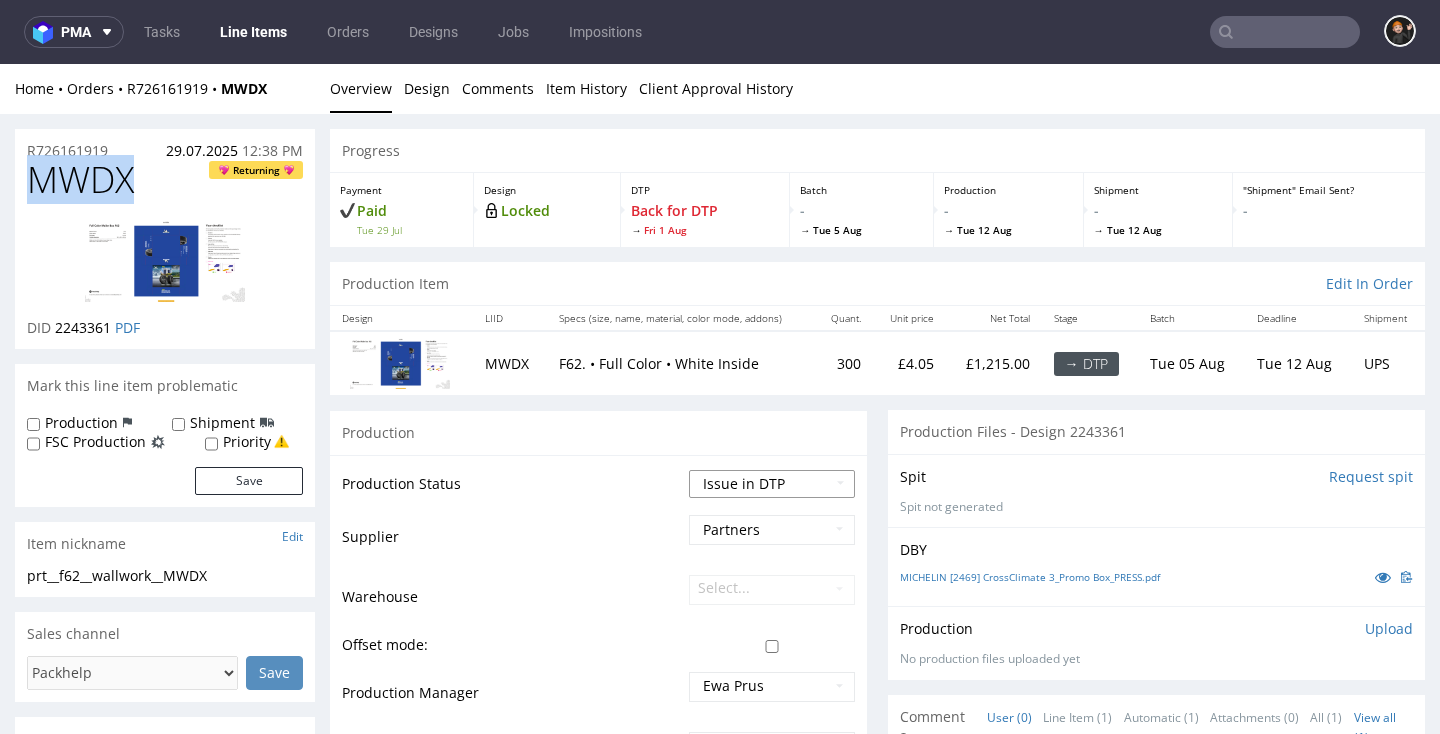 scroll, scrollTop: -14, scrollLeft: 0, axis: vertical 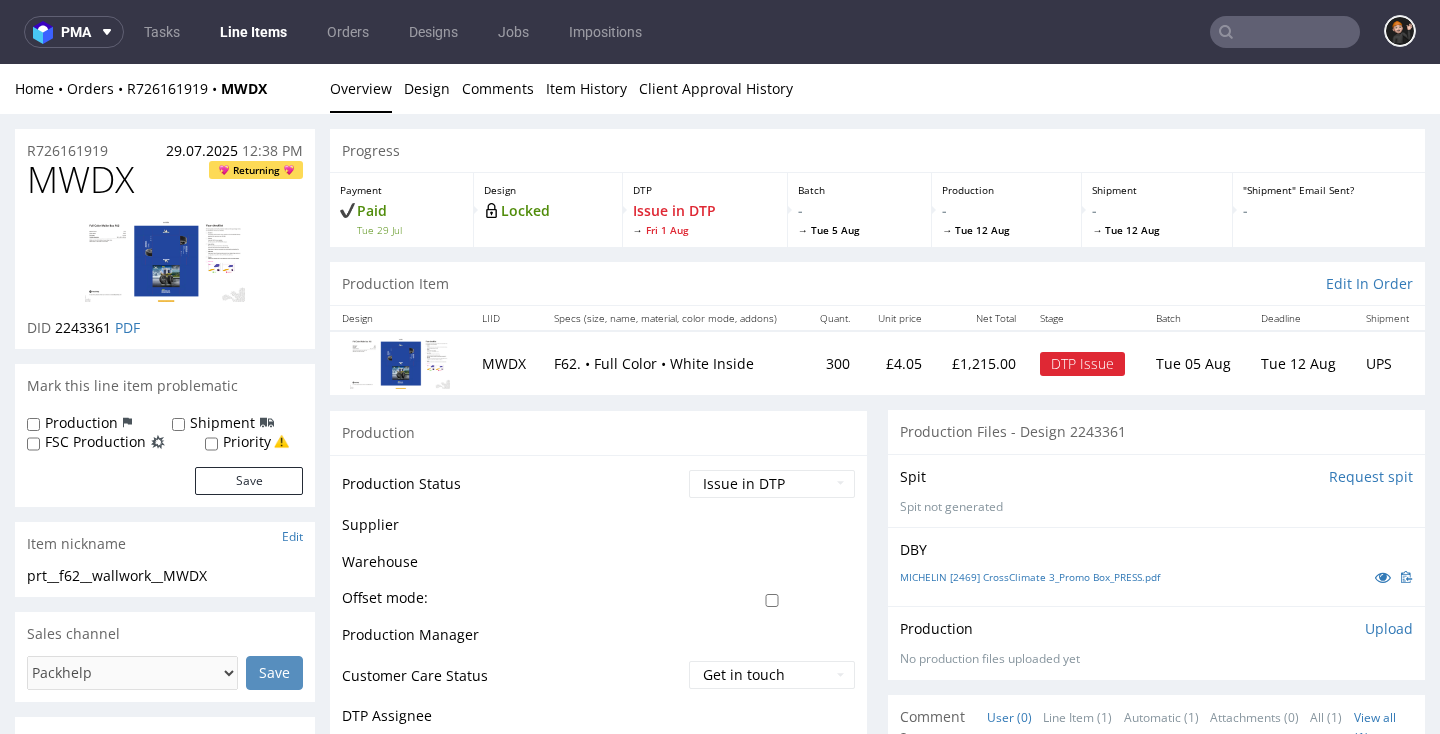 click on "Line Items" at bounding box center [253, 32] 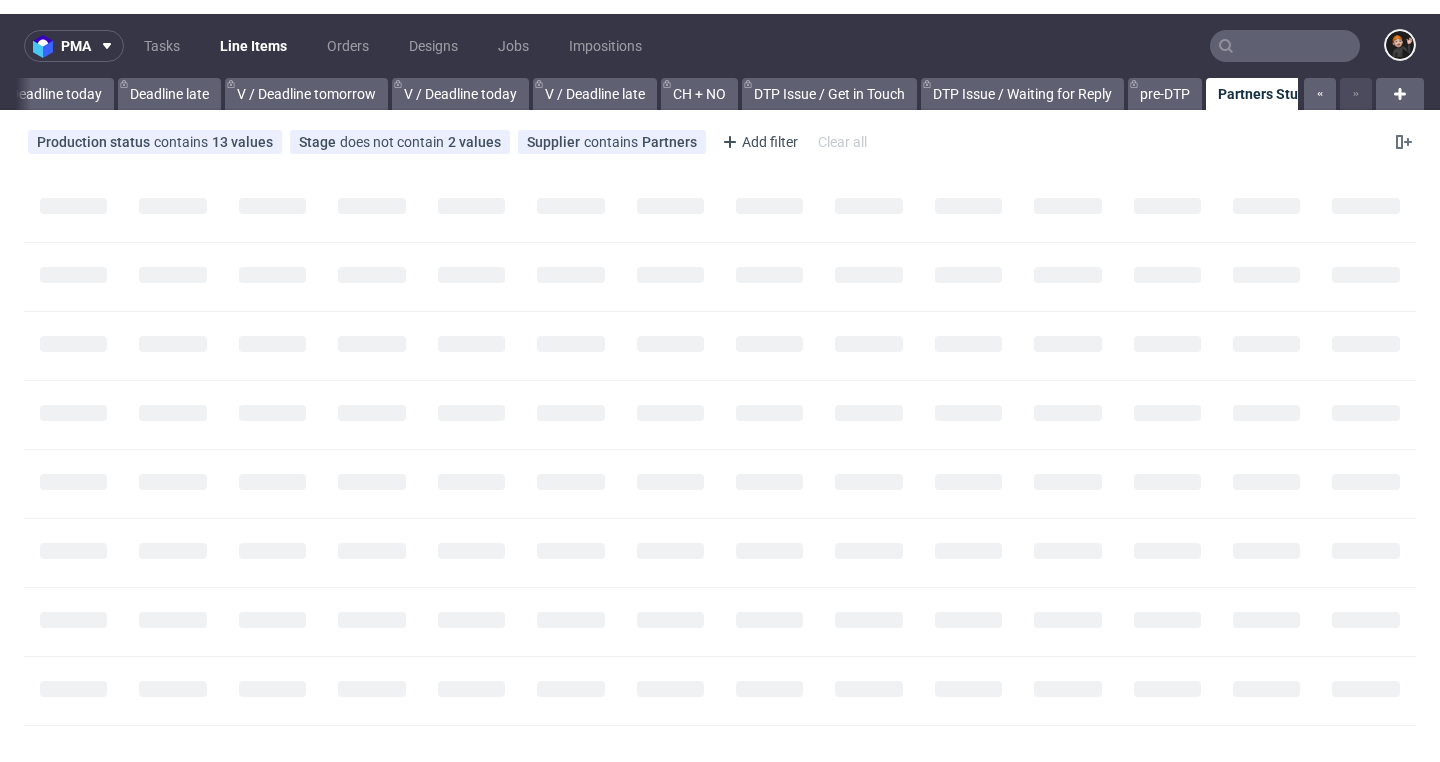 scroll, scrollTop: 0, scrollLeft: 2410, axis: horizontal 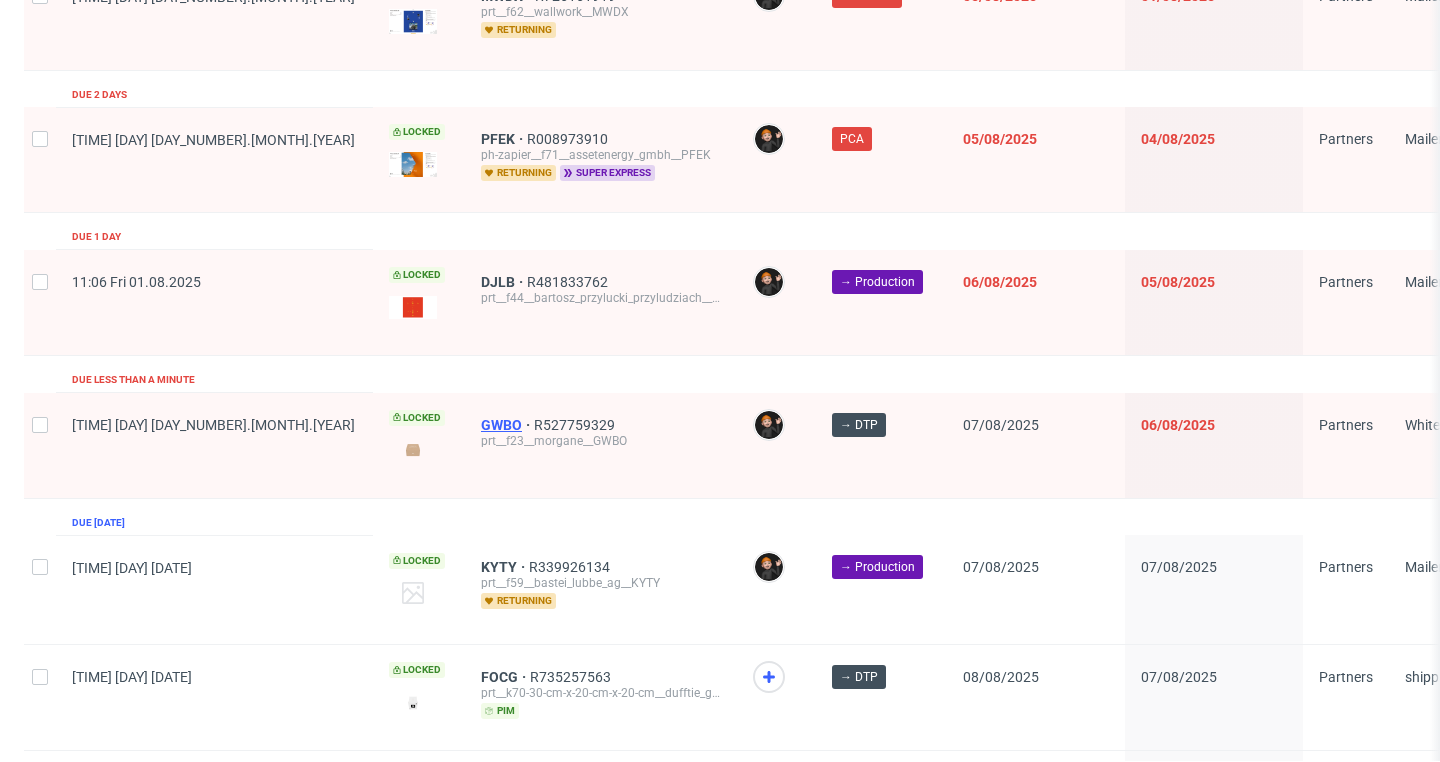 click on "GWBO" at bounding box center (507, 425) 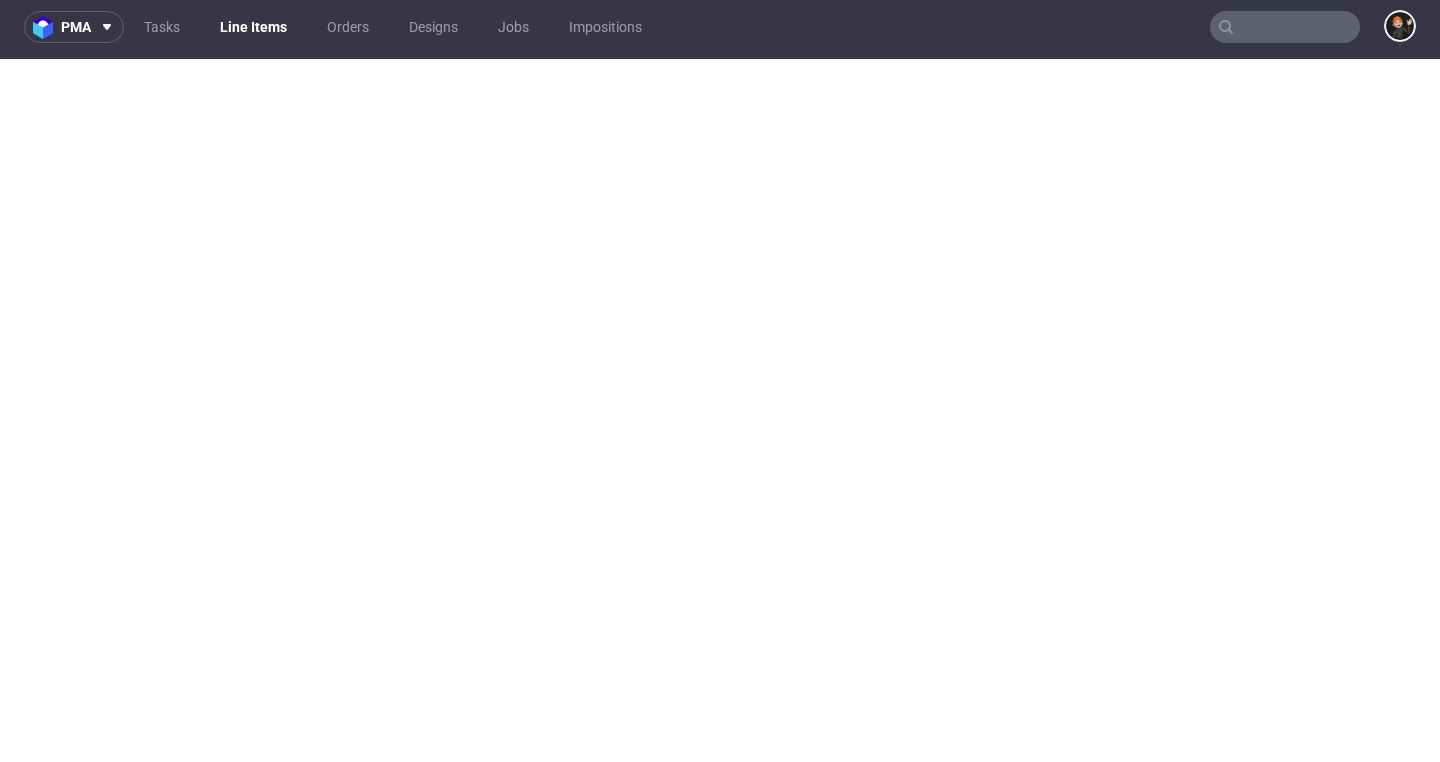 scroll, scrollTop: 5, scrollLeft: 0, axis: vertical 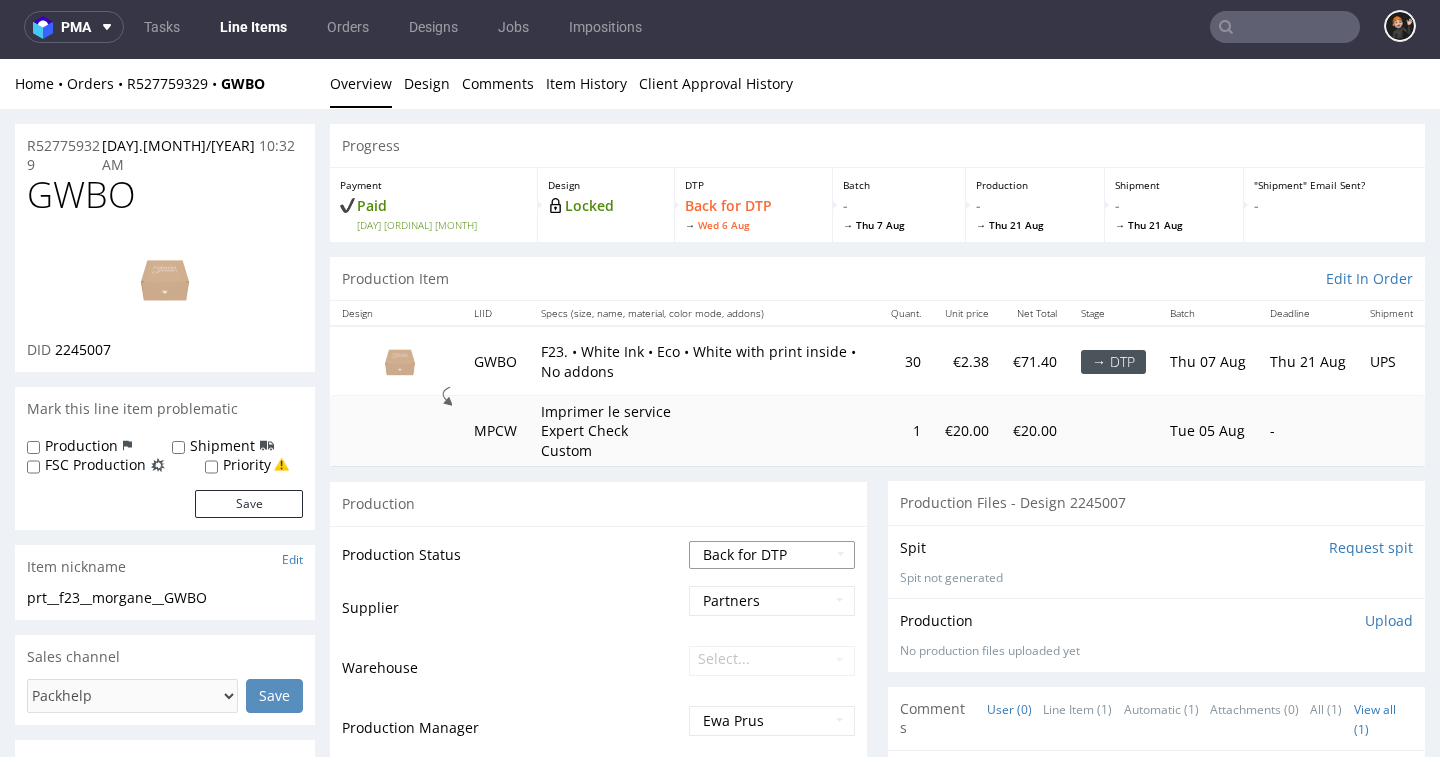 select on "dtp_in_process" 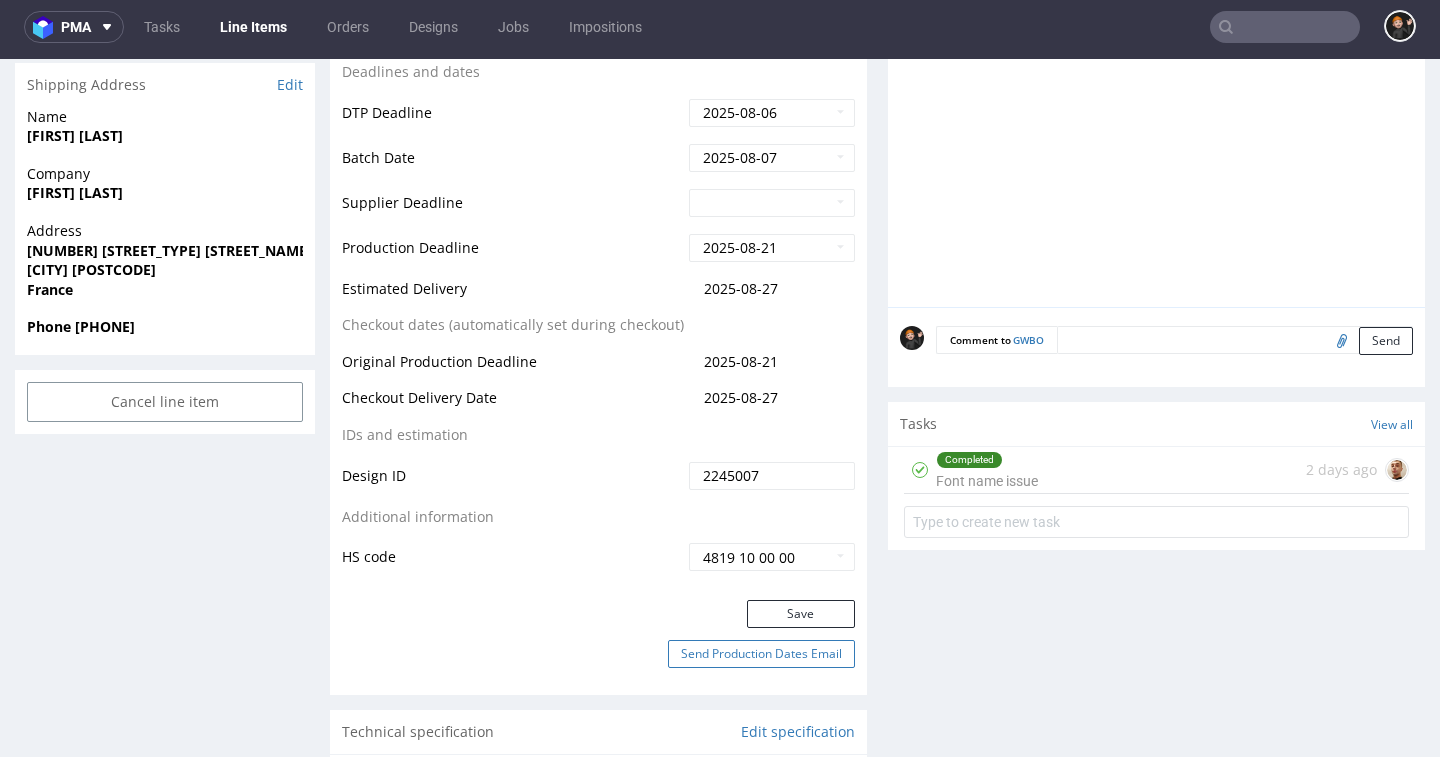scroll, scrollTop: 873, scrollLeft: 0, axis: vertical 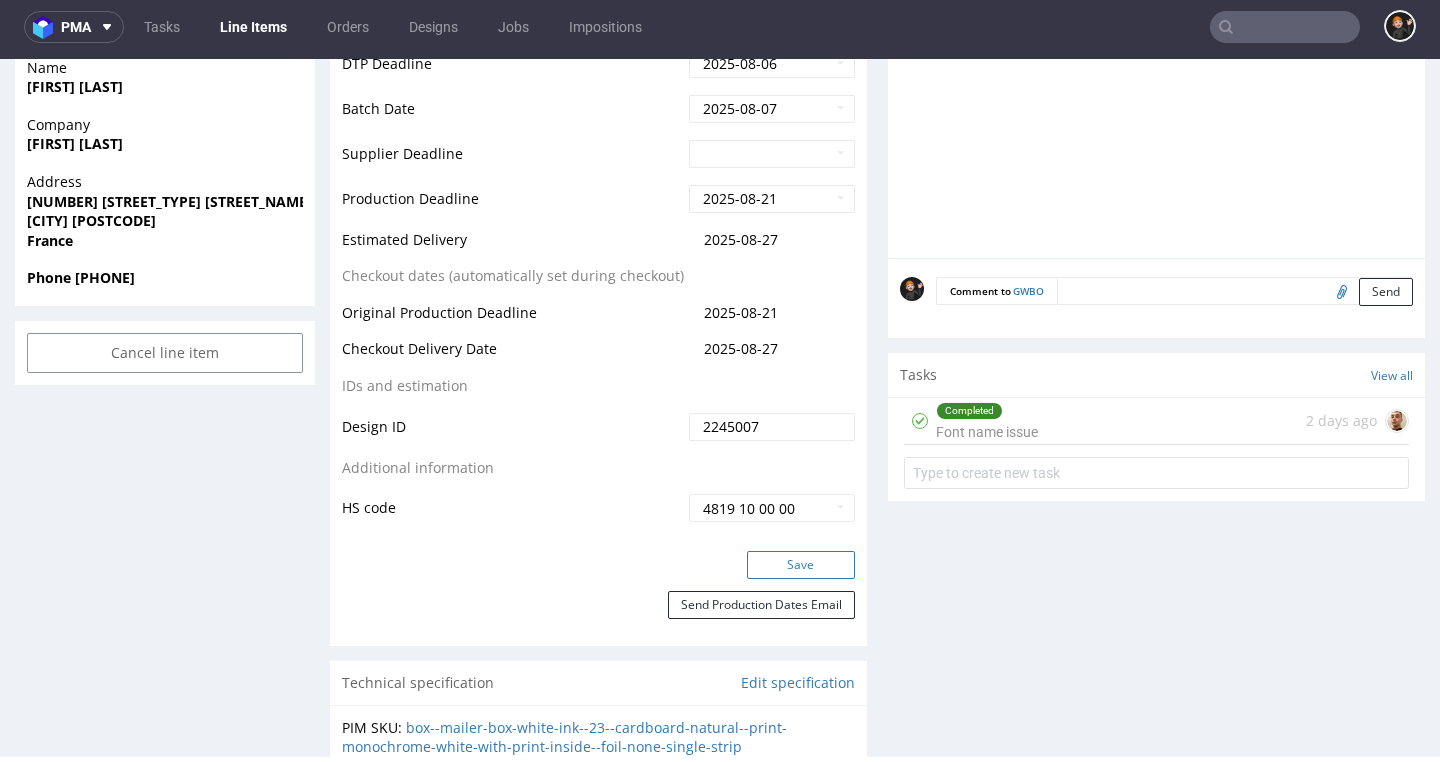 click on "Save" at bounding box center [801, 565] 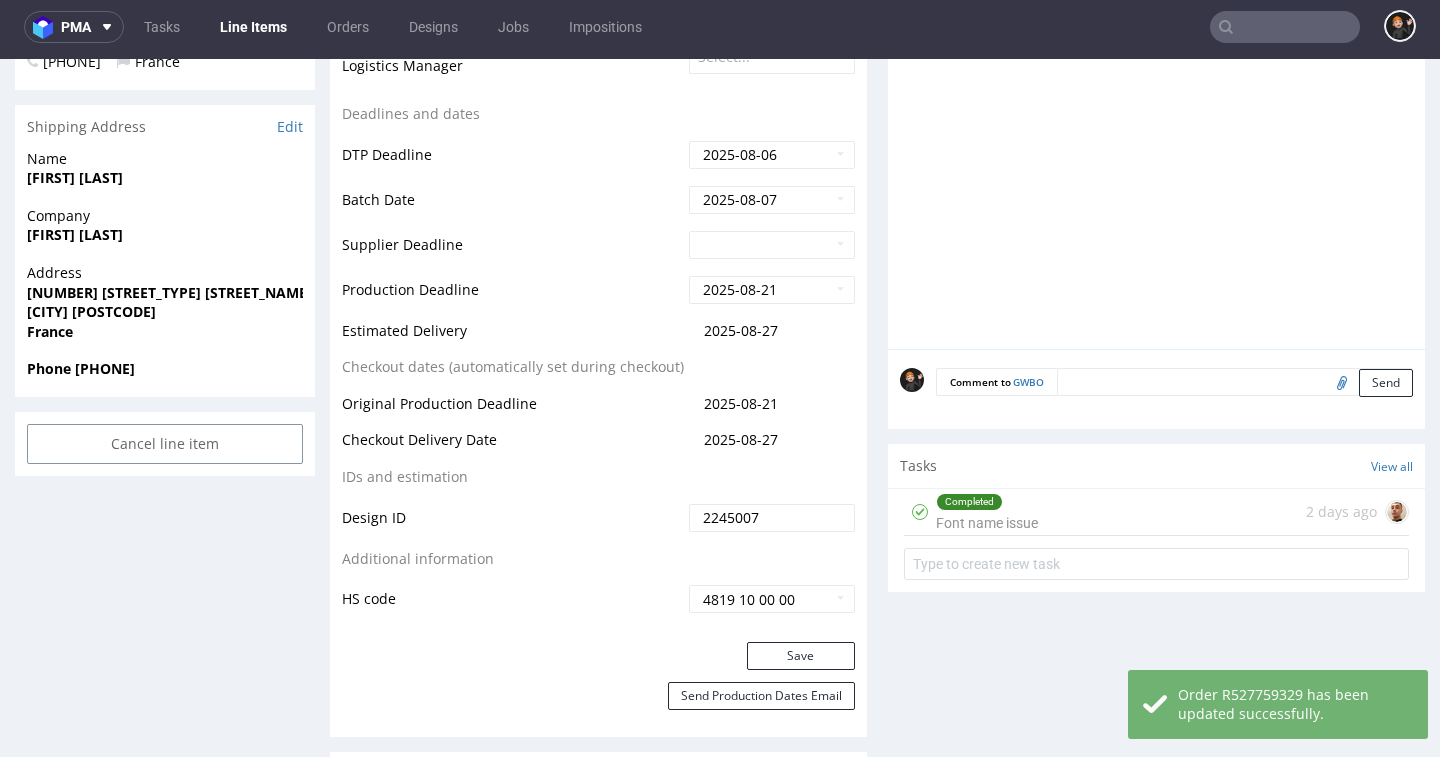 scroll, scrollTop: 792, scrollLeft: 0, axis: vertical 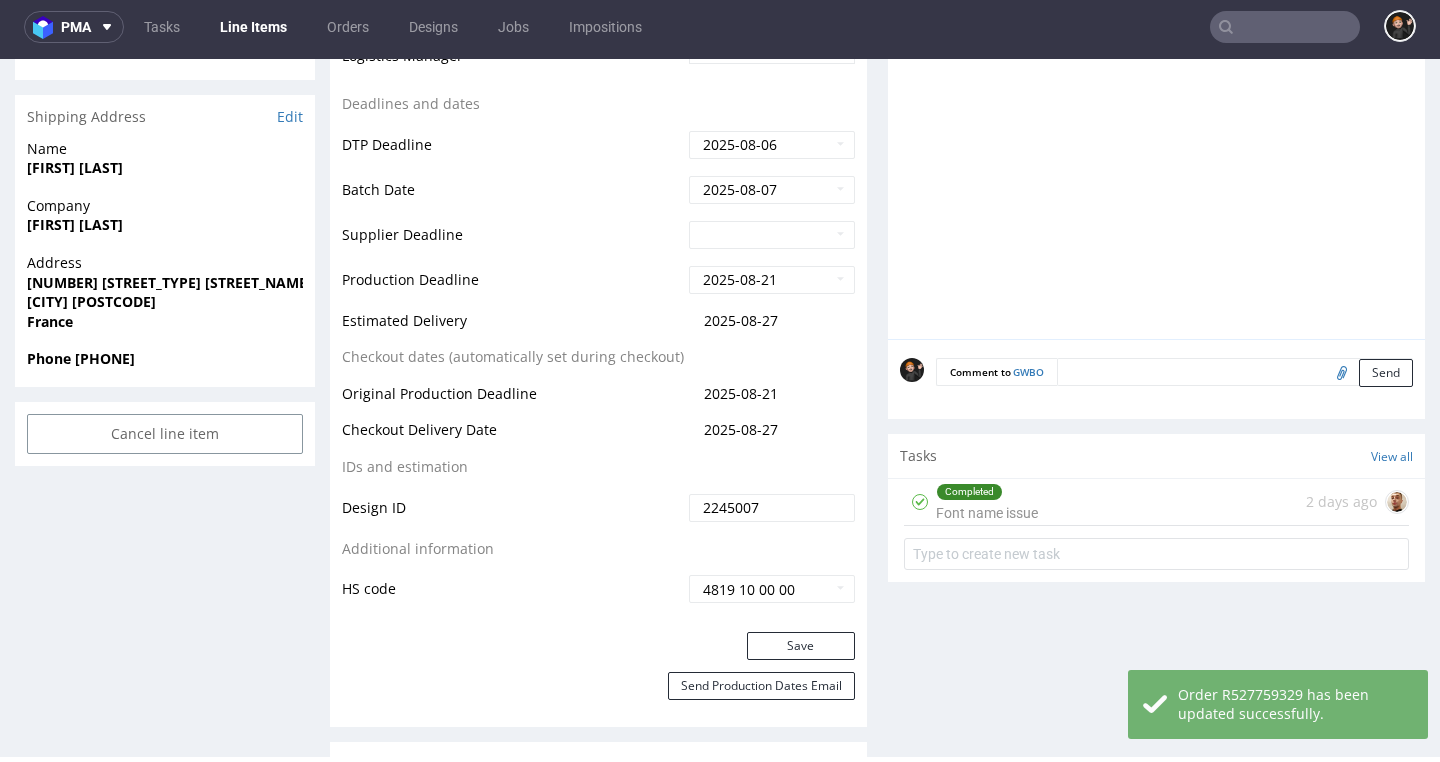 click on "Completed Font name issue [NUMBER] days ago" at bounding box center (1156, 502) 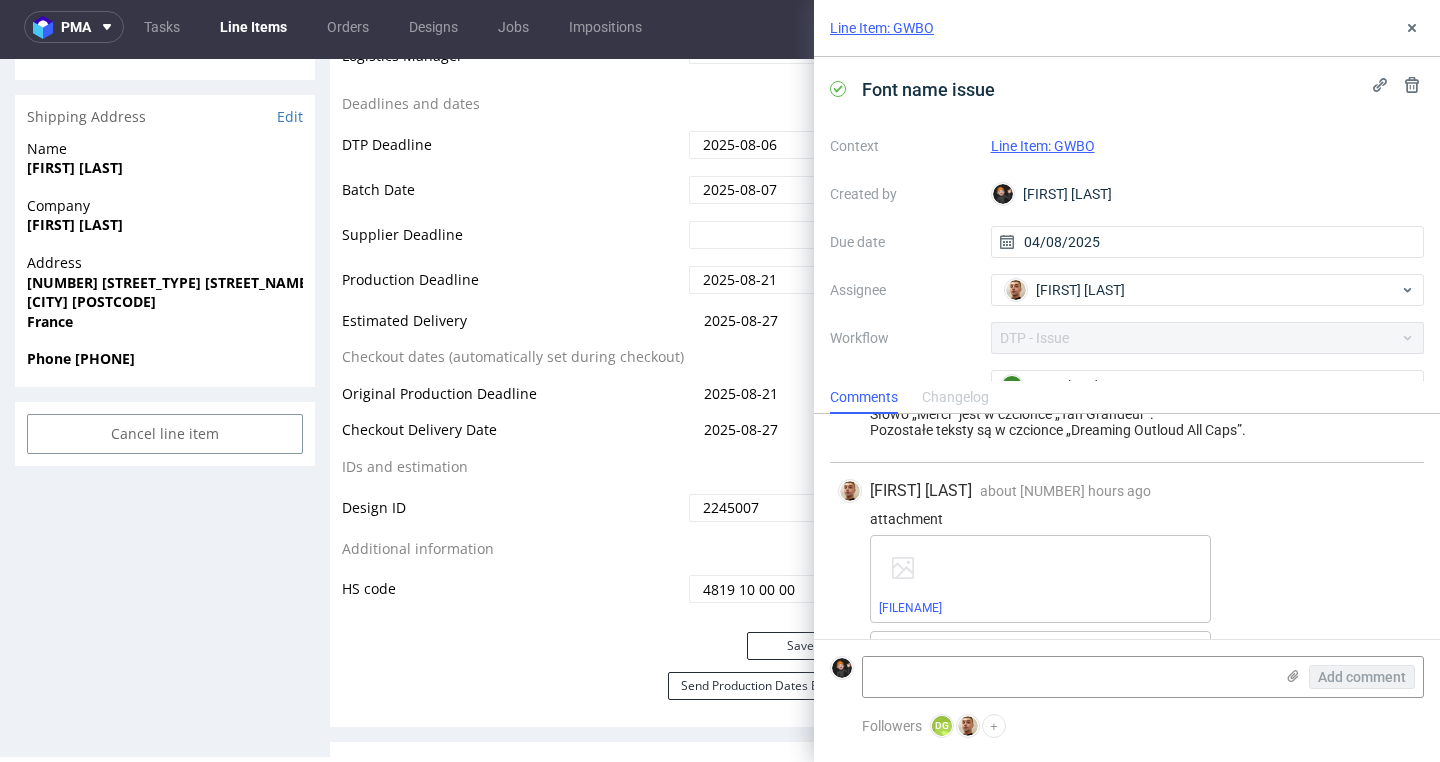 scroll, scrollTop: 284, scrollLeft: 0, axis: vertical 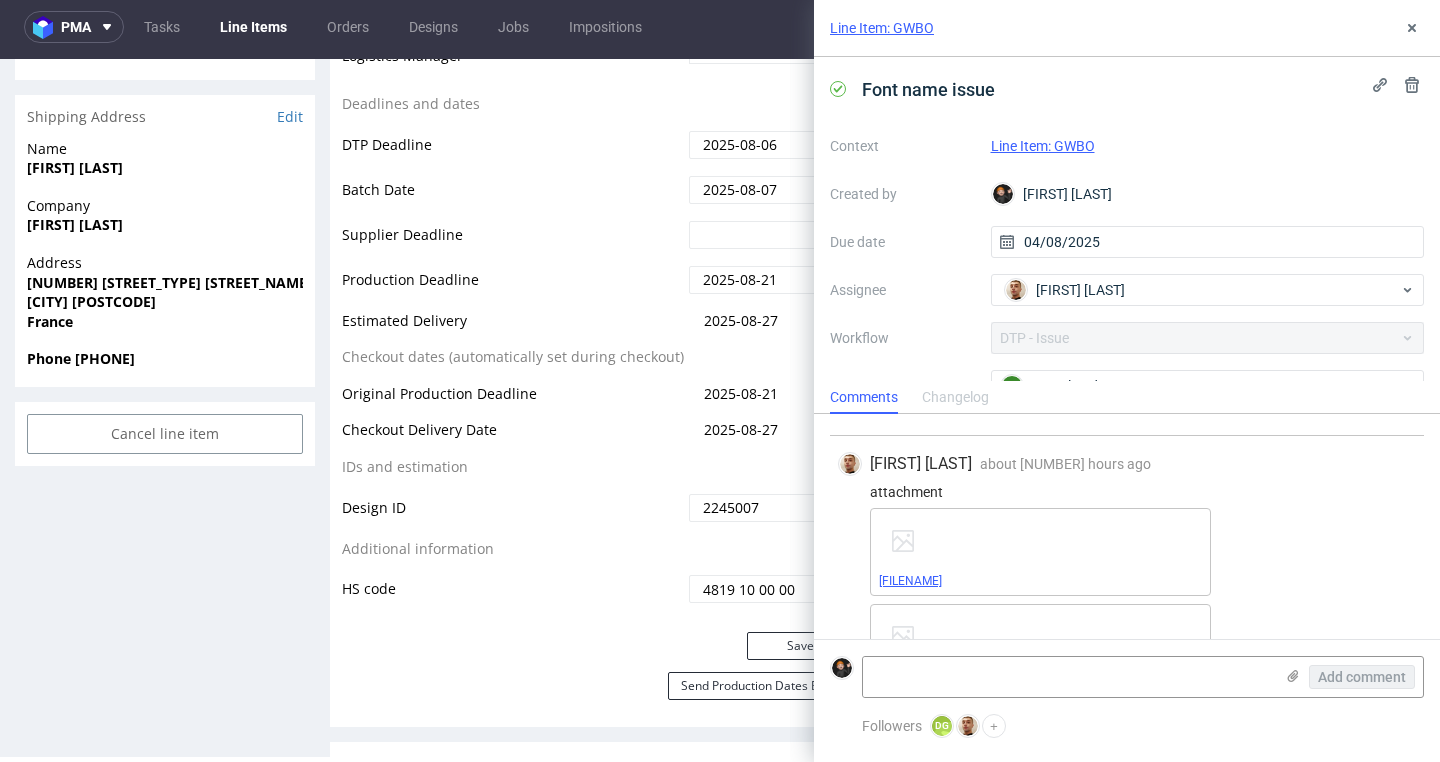 click on "[FILENAME]" at bounding box center [910, 581] 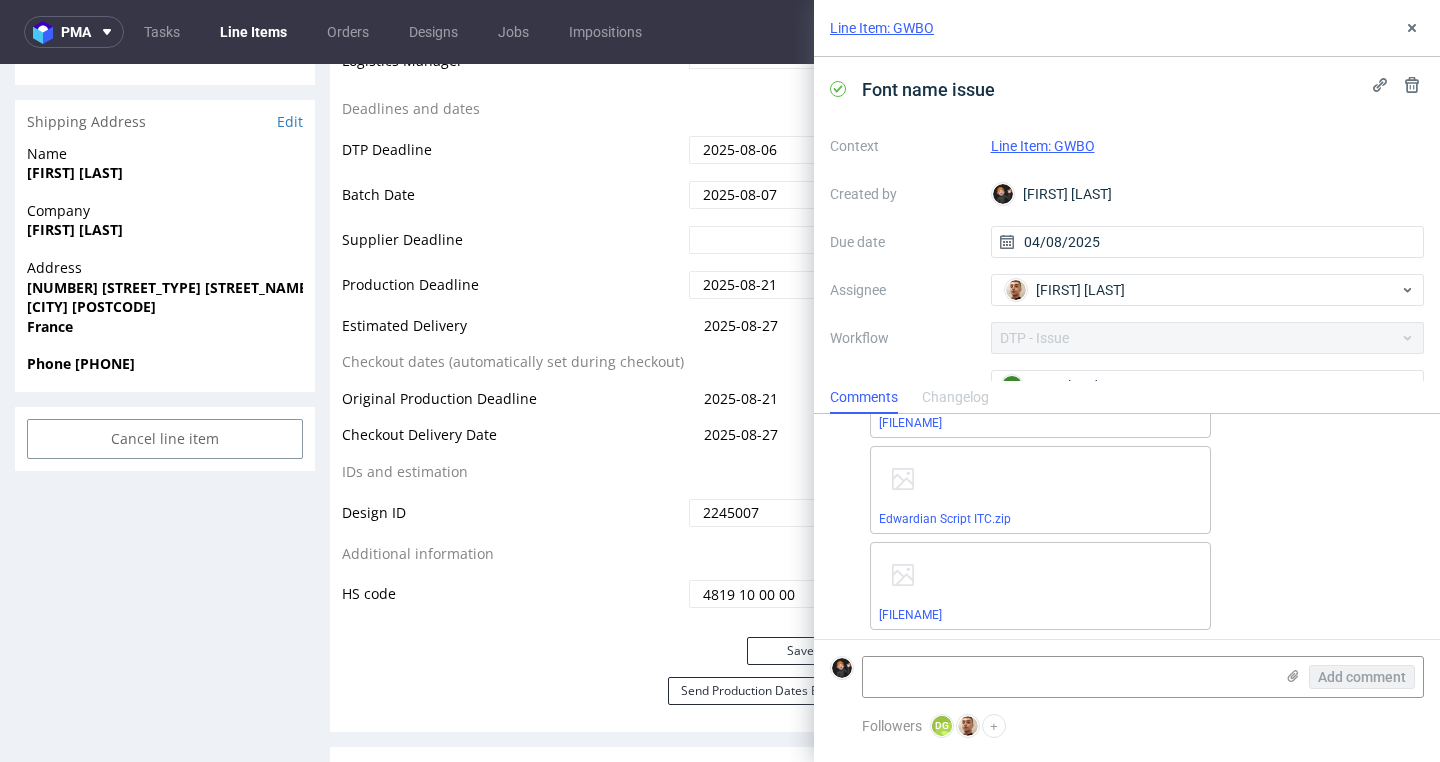 scroll, scrollTop: 447, scrollLeft: 0, axis: vertical 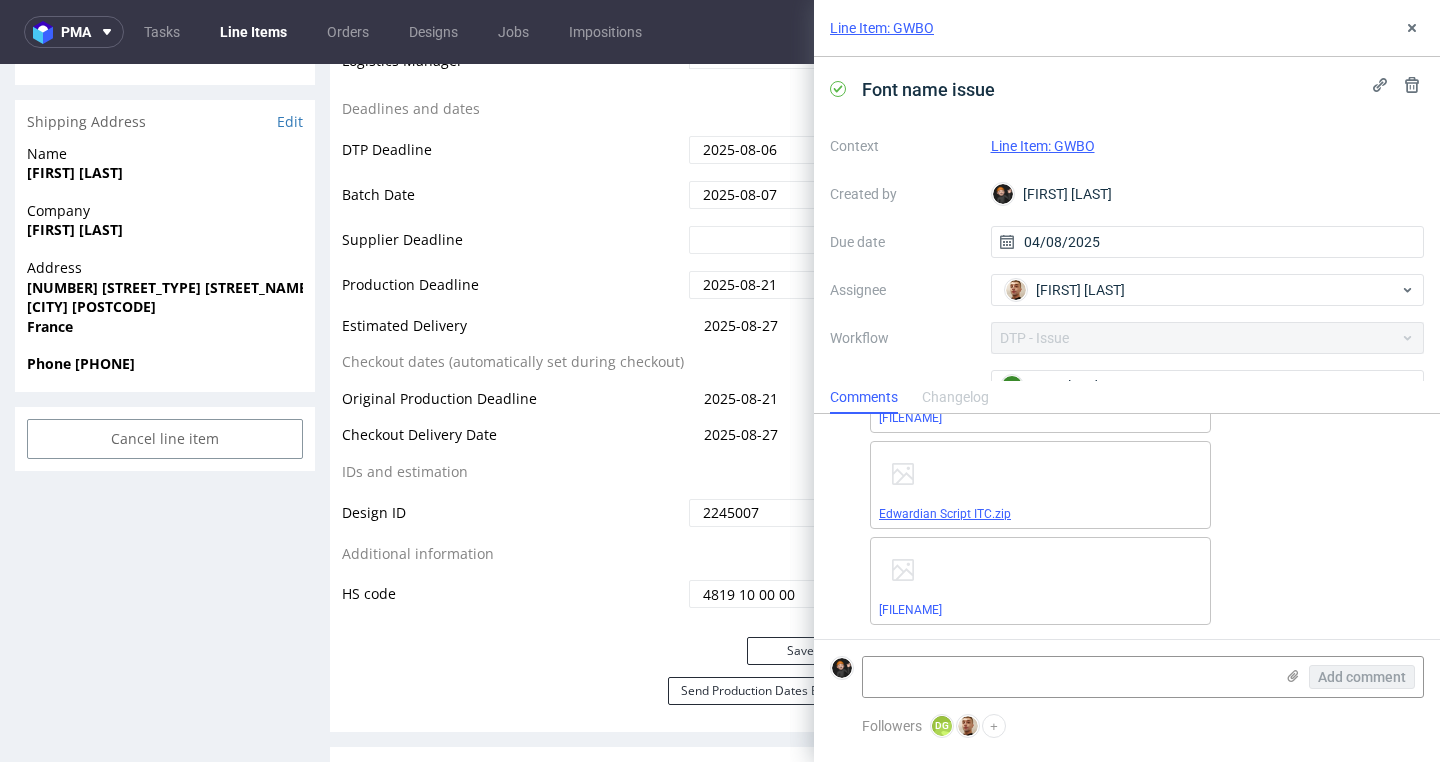 click on "Edwardian Script ITC.zip" at bounding box center [945, 514] 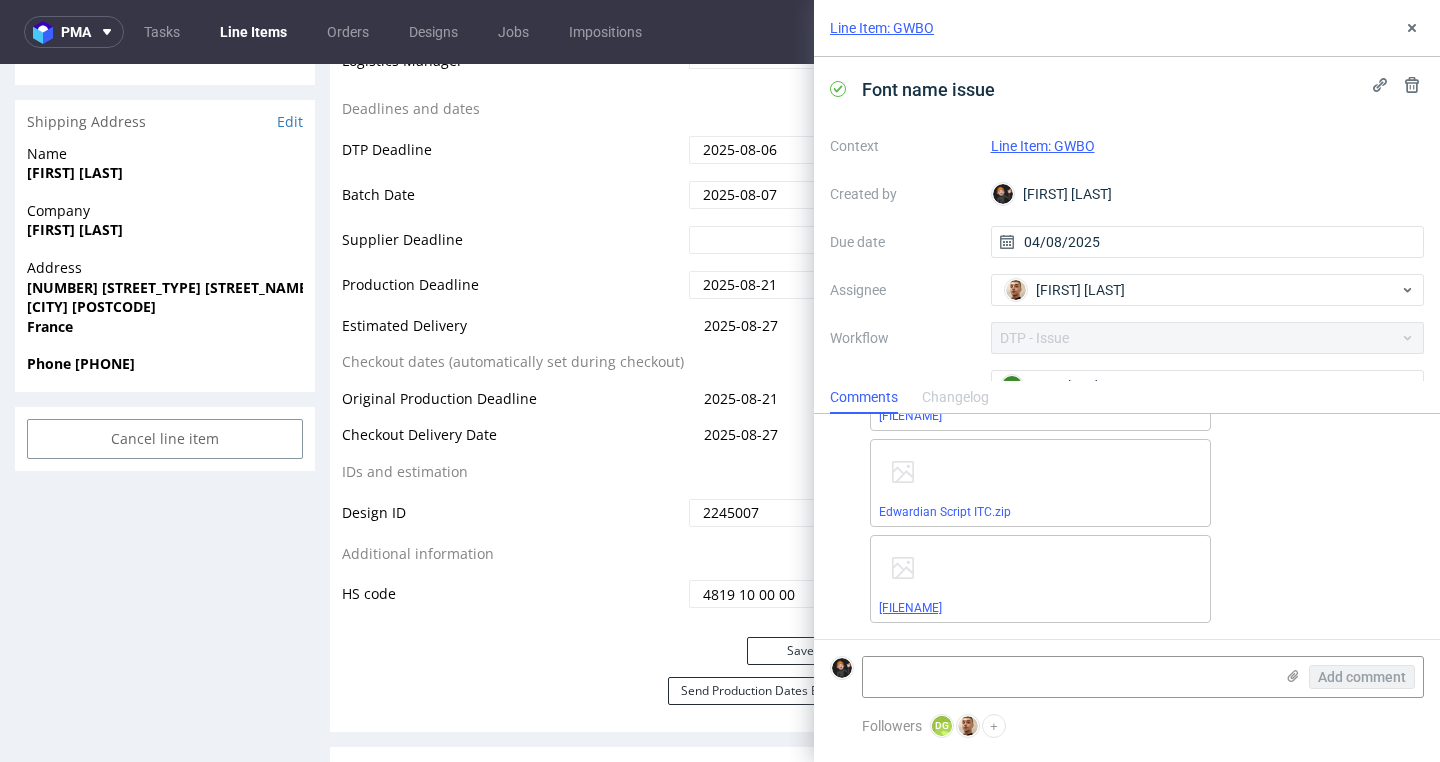 scroll, scrollTop: 449, scrollLeft: 0, axis: vertical 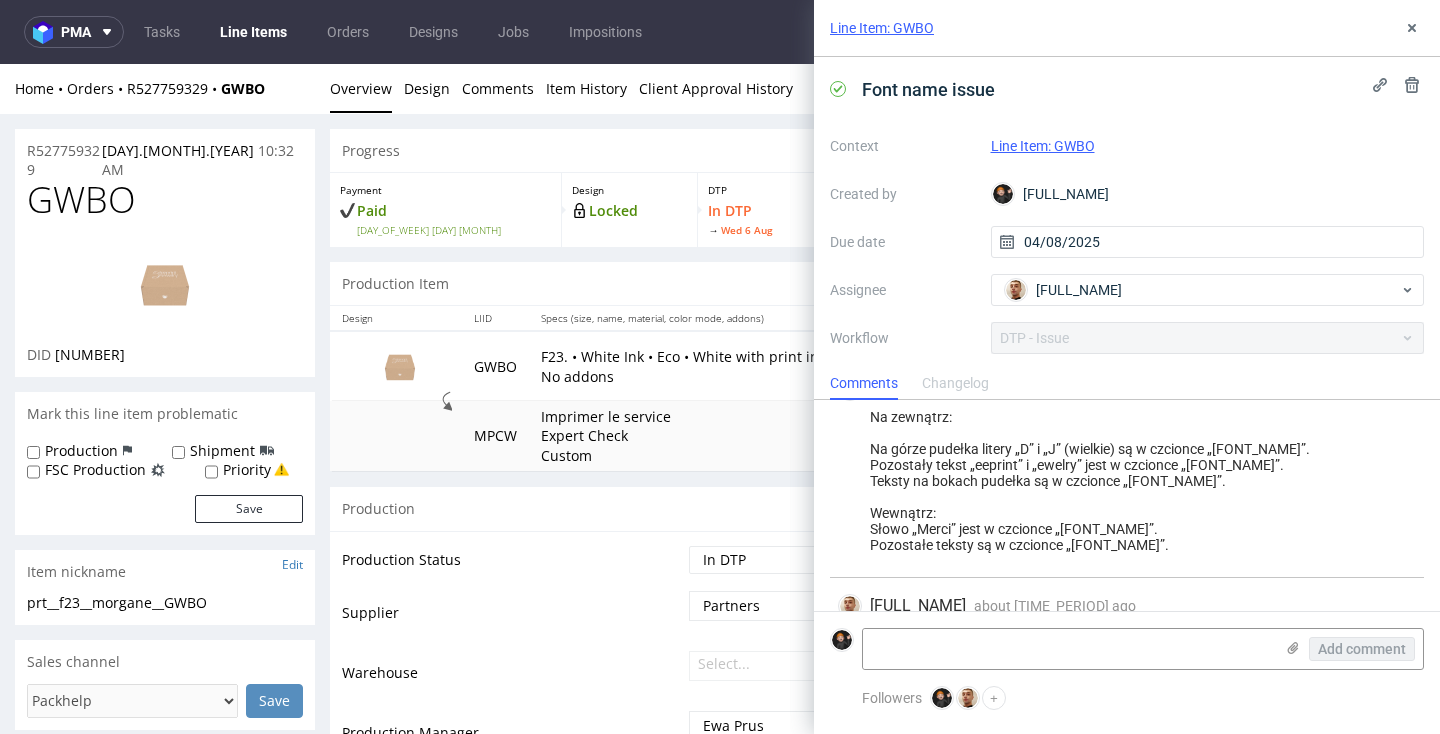 click on "GWBO" at bounding box center (81, 200) 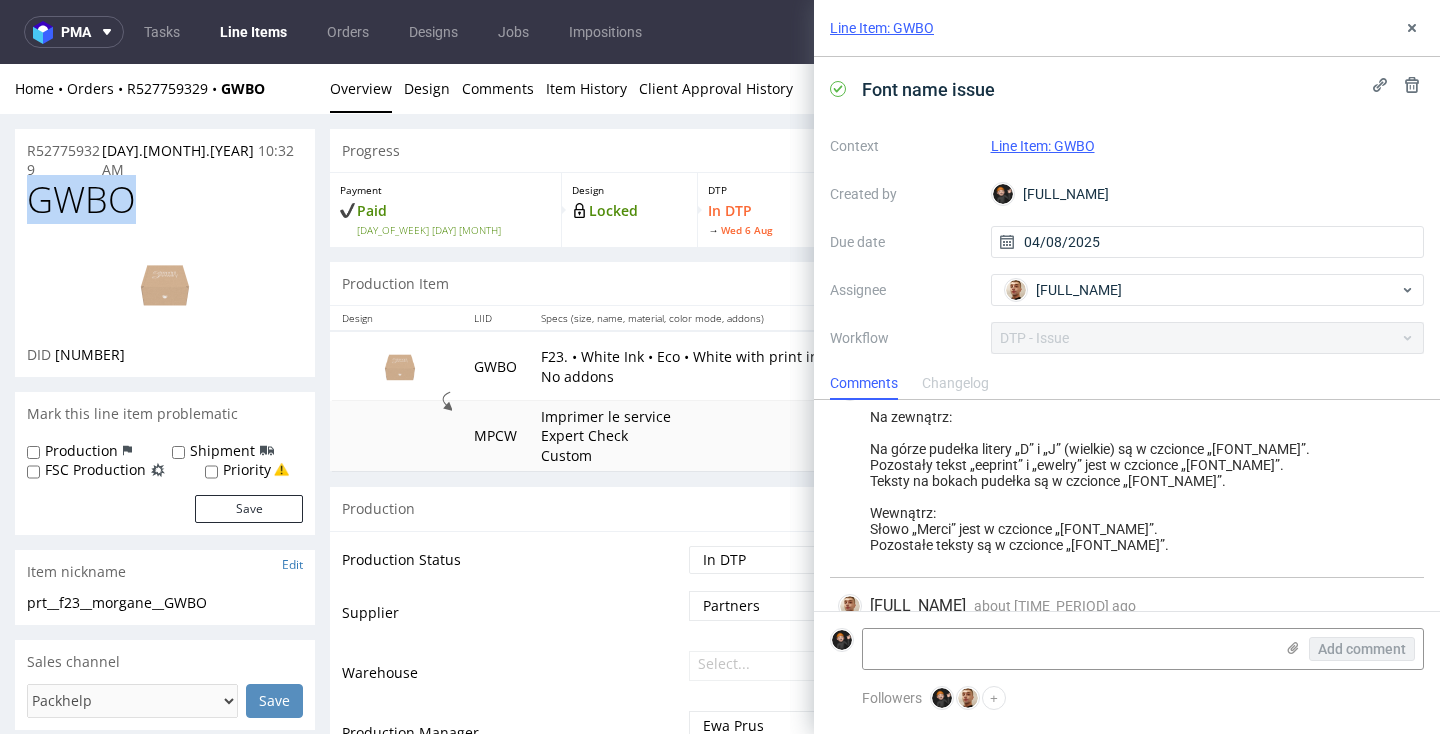 drag, startPoint x: 92, startPoint y: 188, endPoint x: 112, endPoint y: 201, distance: 23.853722 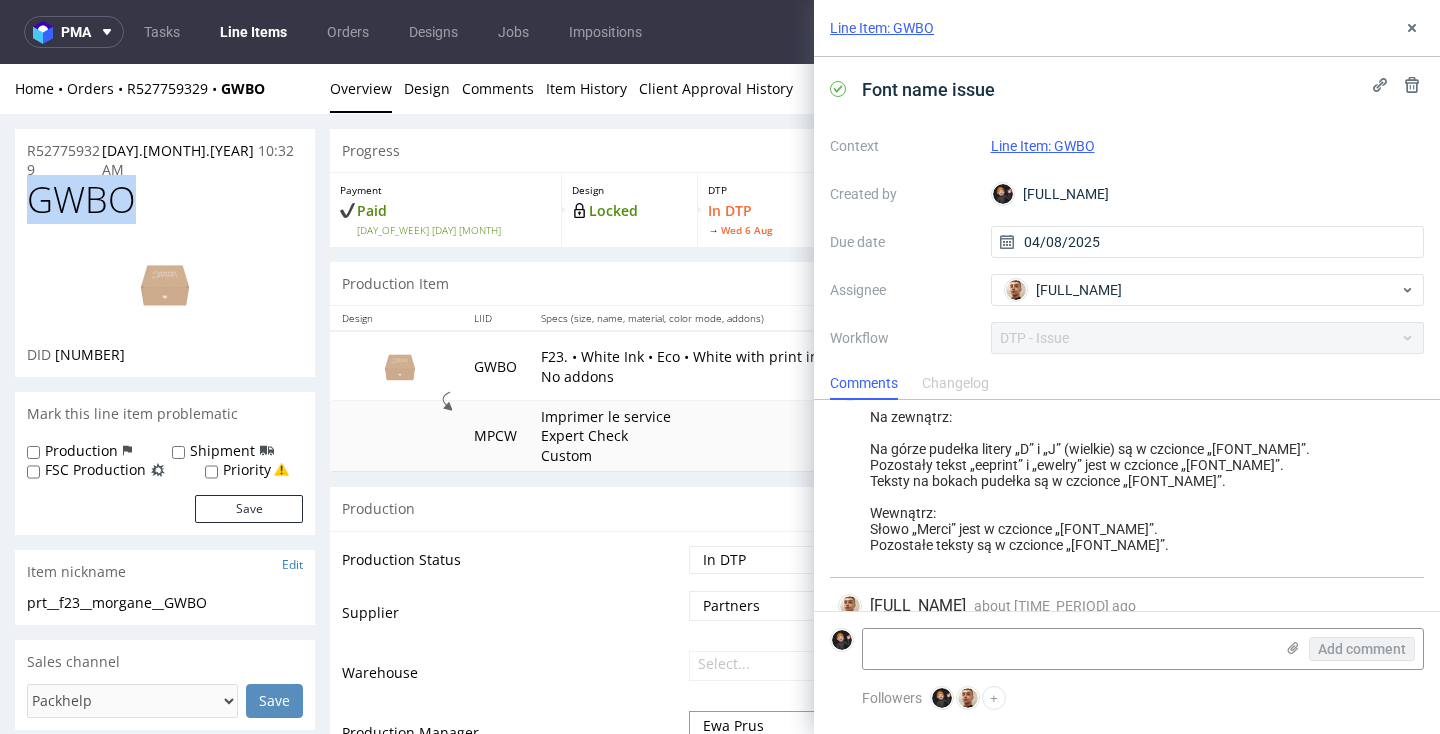 copy on "GWBO" 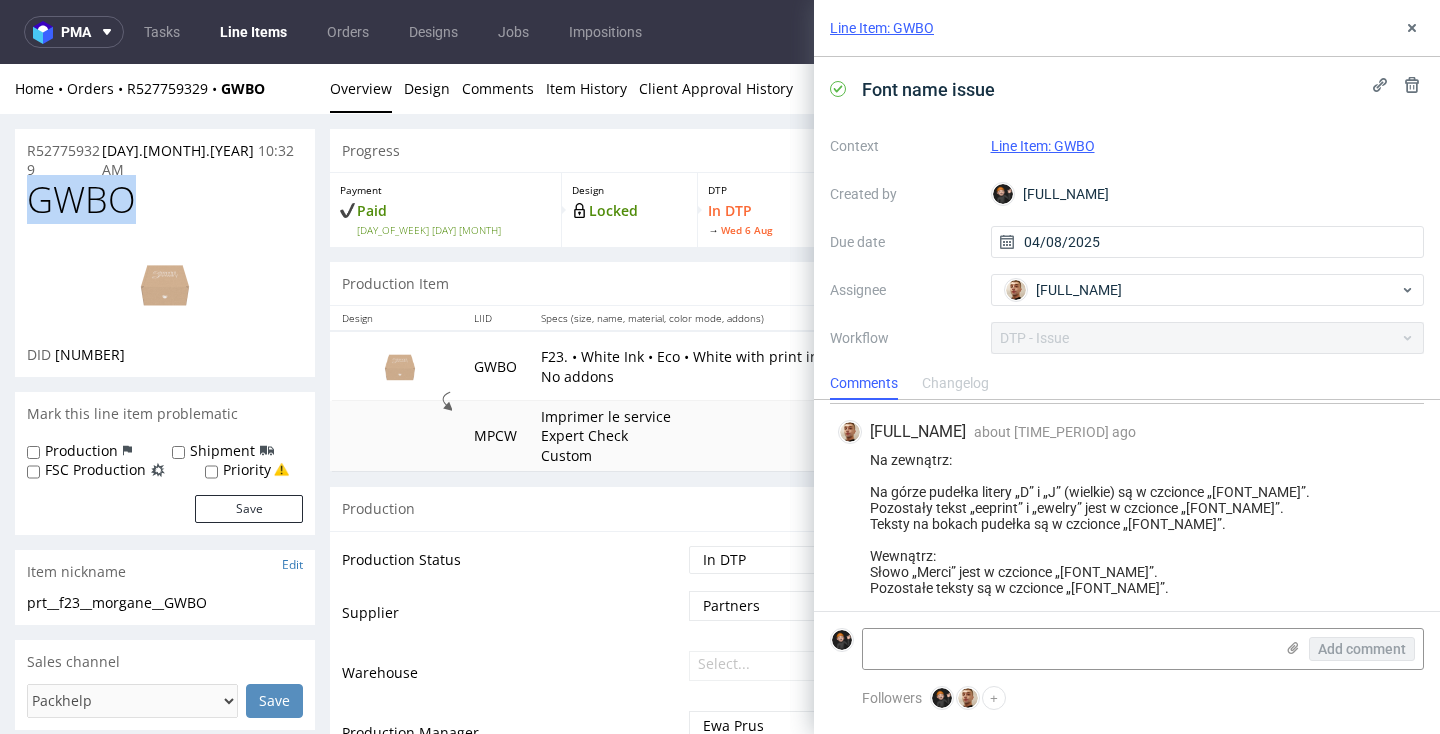 scroll, scrollTop: 88, scrollLeft: 0, axis: vertical 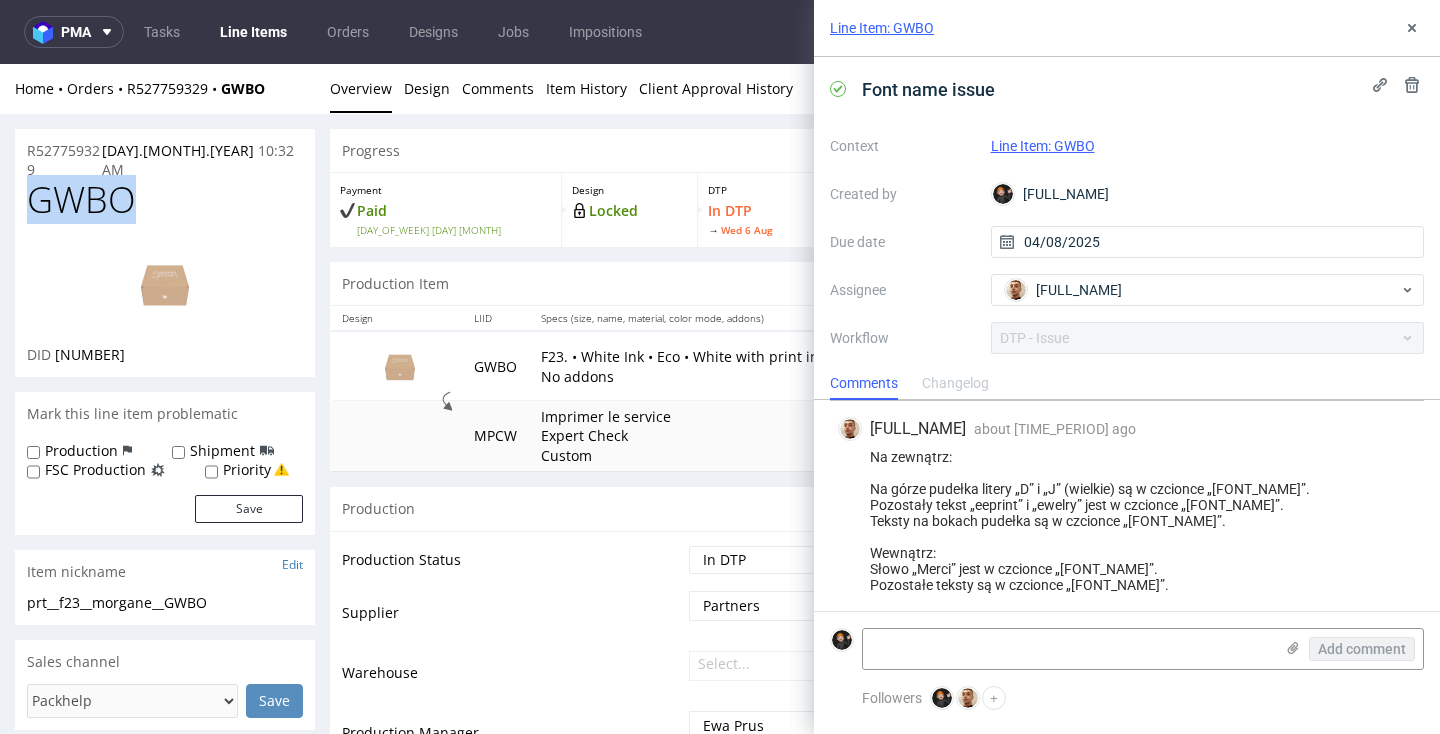 click at bounding box center (165, 284) 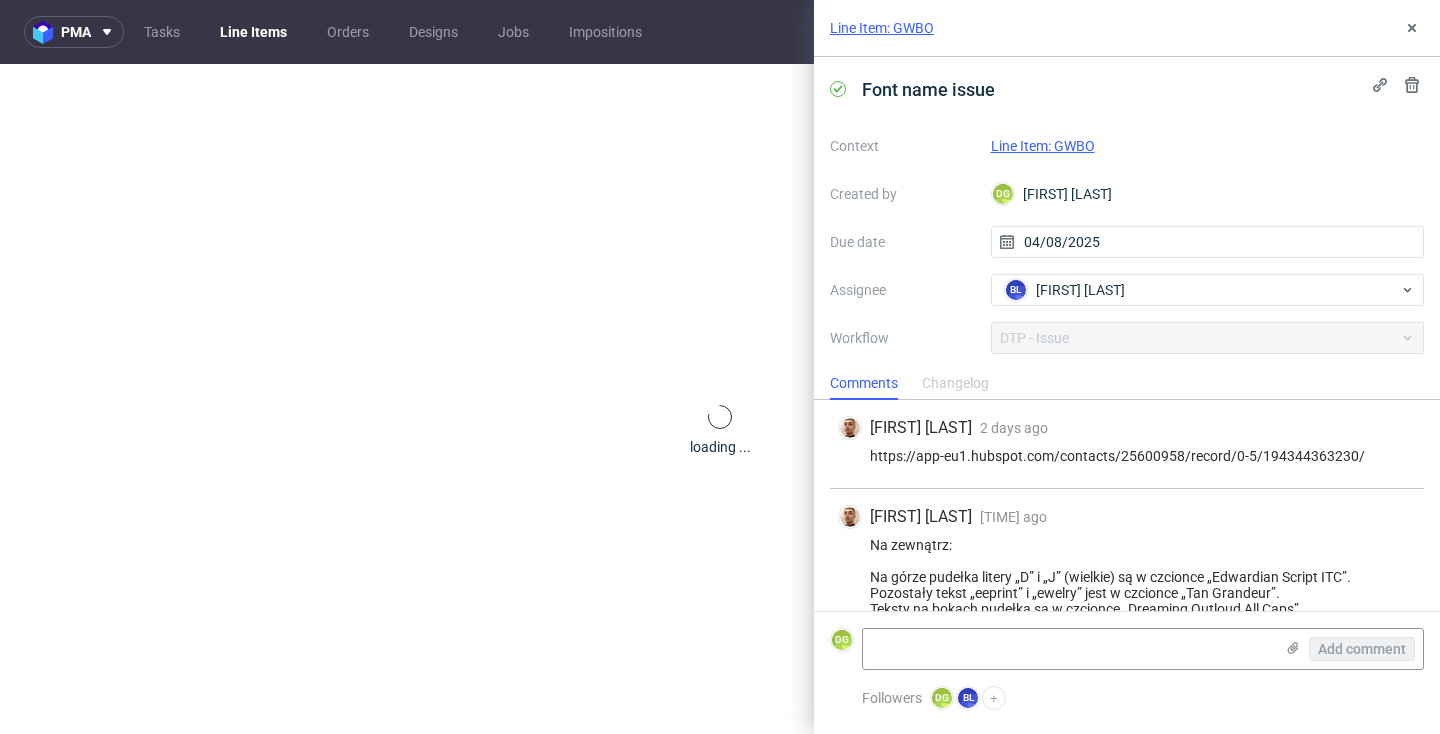 scroll, scrollTop: 0, scrollLeft: 0, axis: both 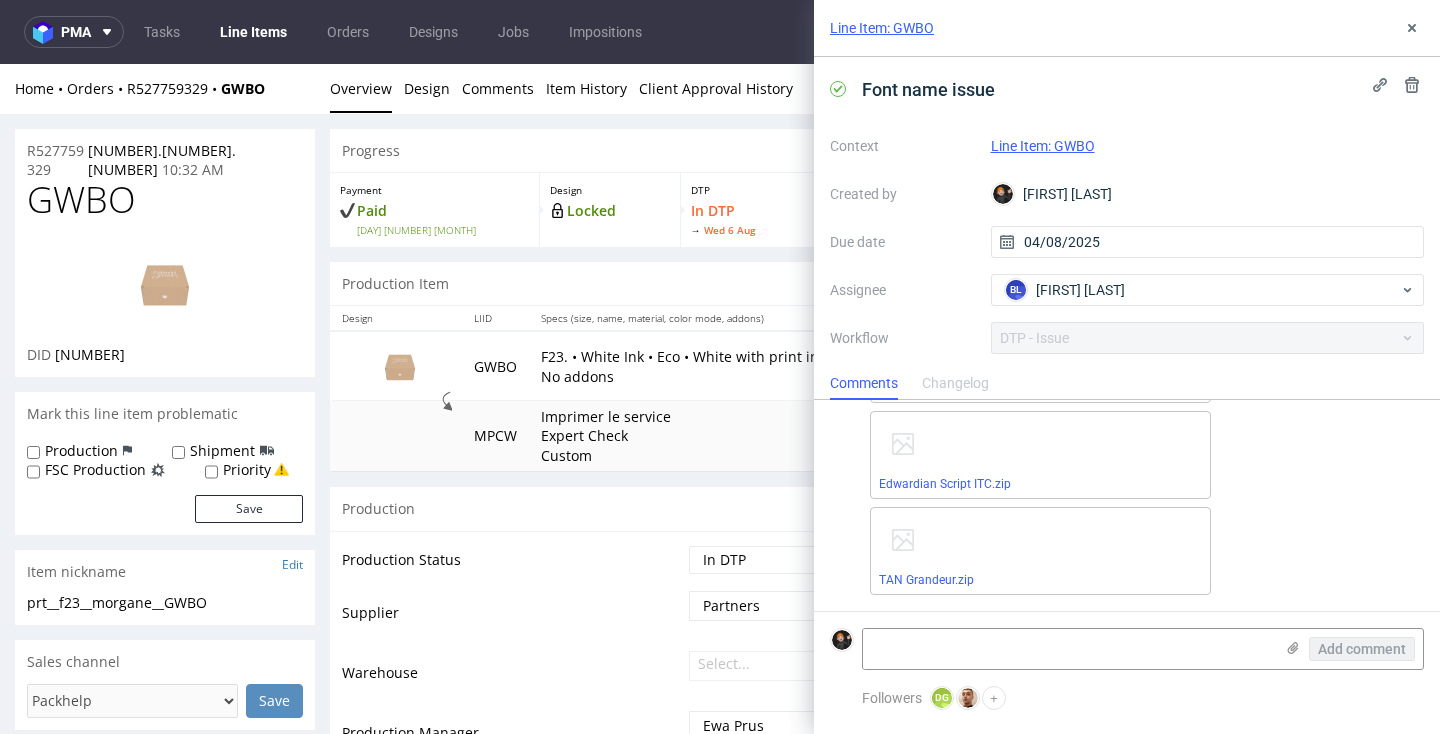 click at bounding box center [165, 284] 